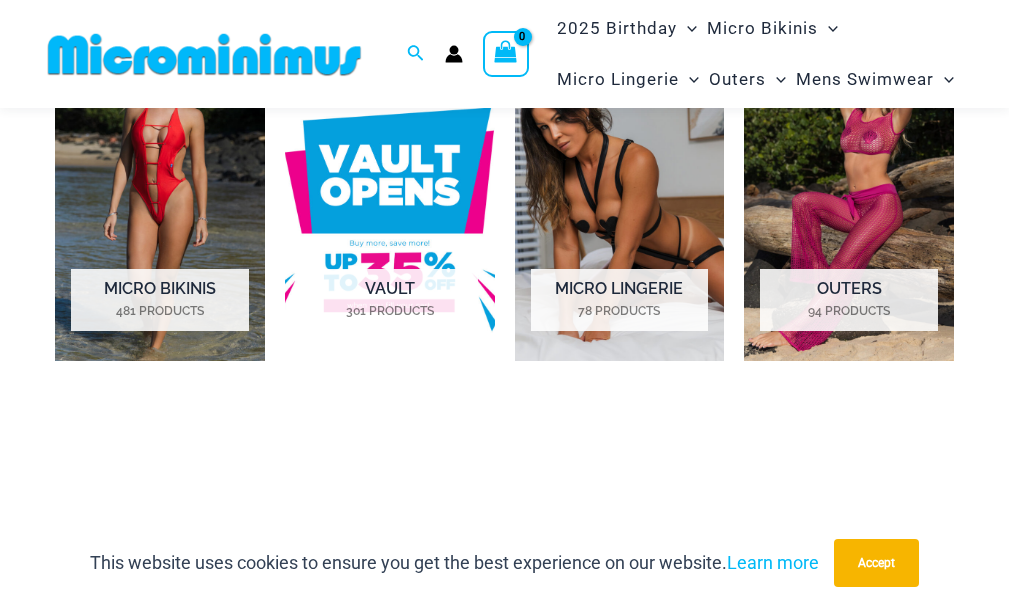 scroll, scrollTop: 1283, scrollLeft: 0, axis: vertical 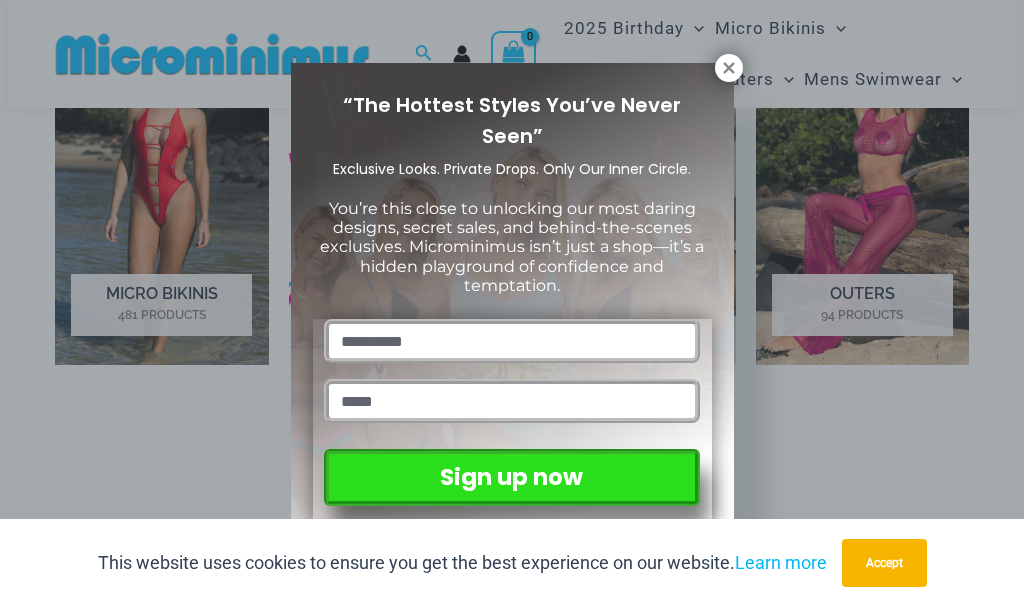 click on "You’re this close to unlocking our most daring designs, secret sales, and behind-the-scenes exclusives. Microminimus isn’t just a shop—it’s a hidden playground of confidence and temptation." at bounding box center [512, 254] 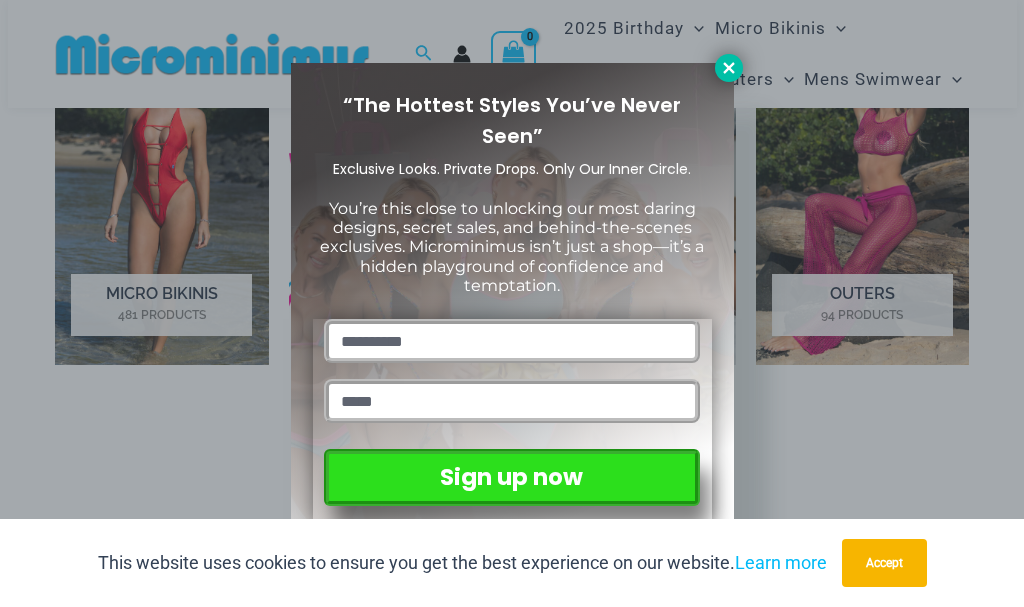 click 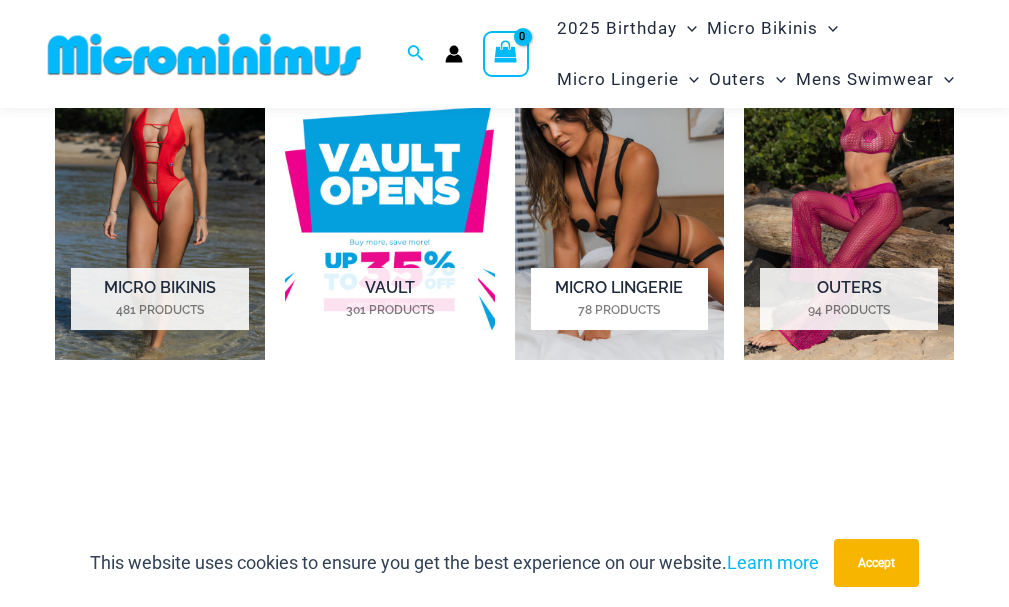 click at bounding box center (620, 194) 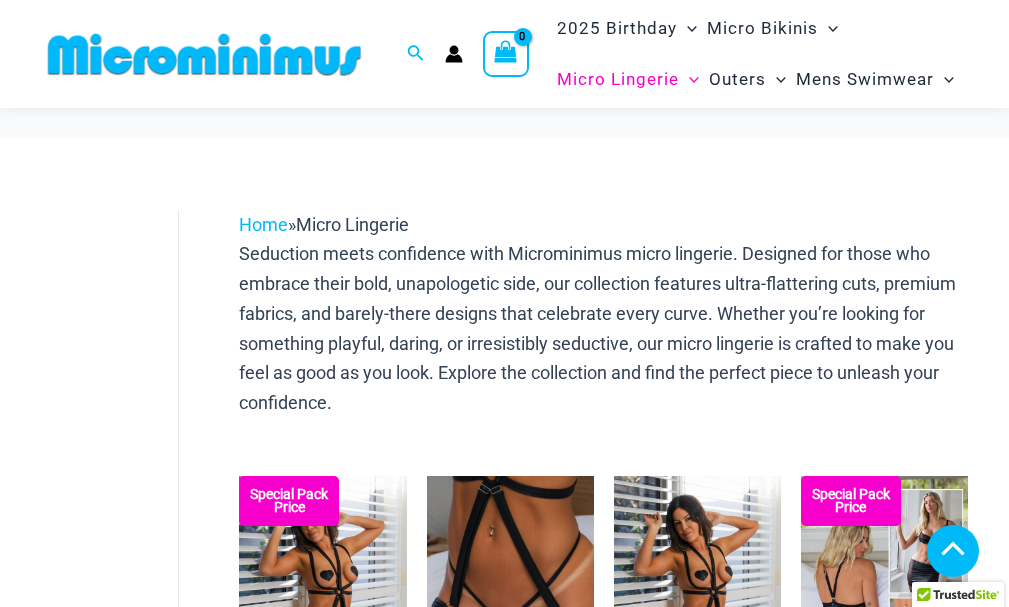 scroll, scrollTop: 1679, scrollLeft: 0, axis: vertical 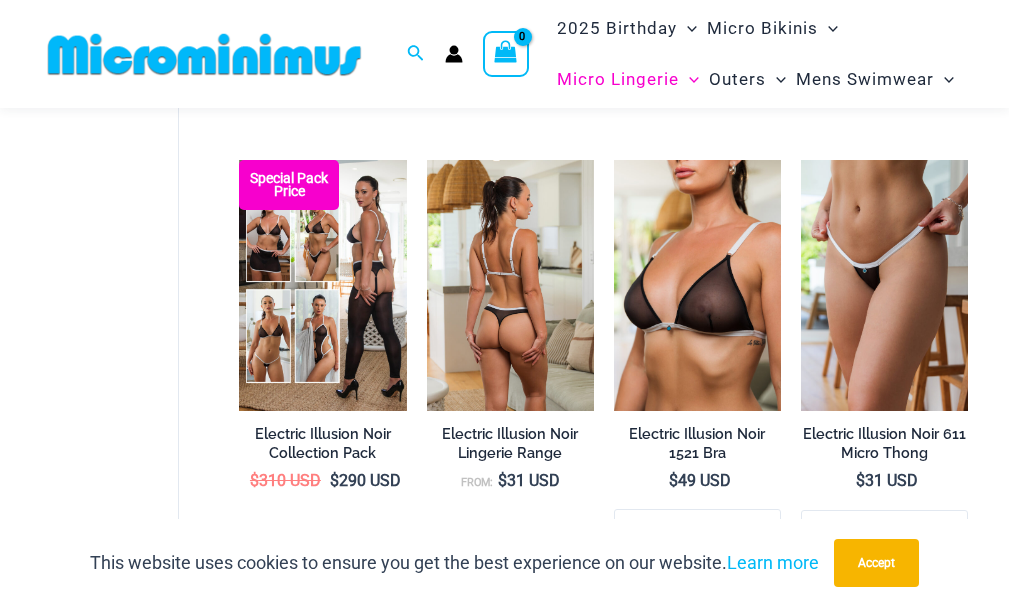 click at bounding box center [510, 285] 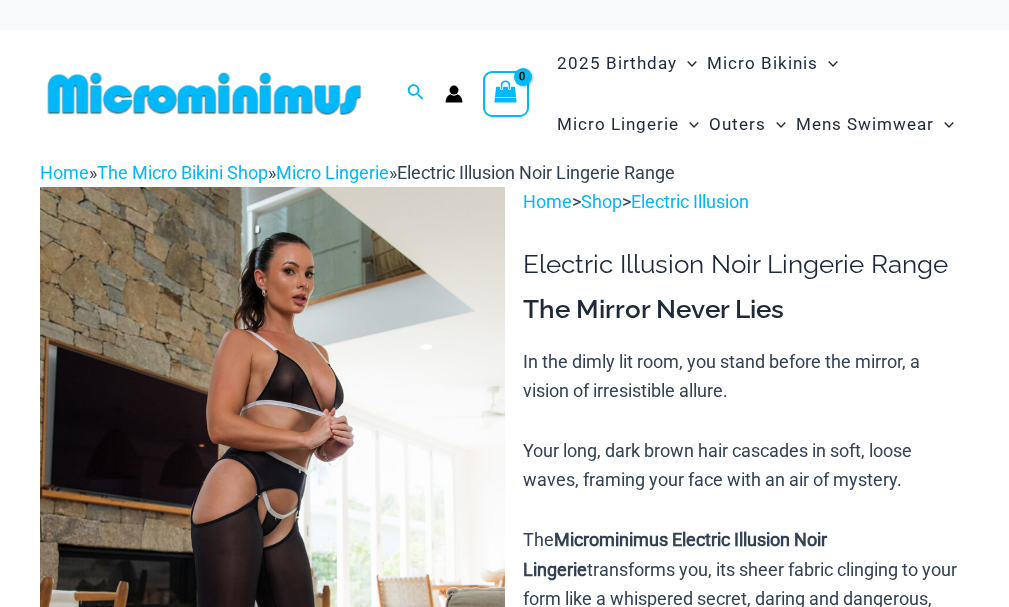 scroll, scrollTop: 0, scrollLeft: 0, axis: both 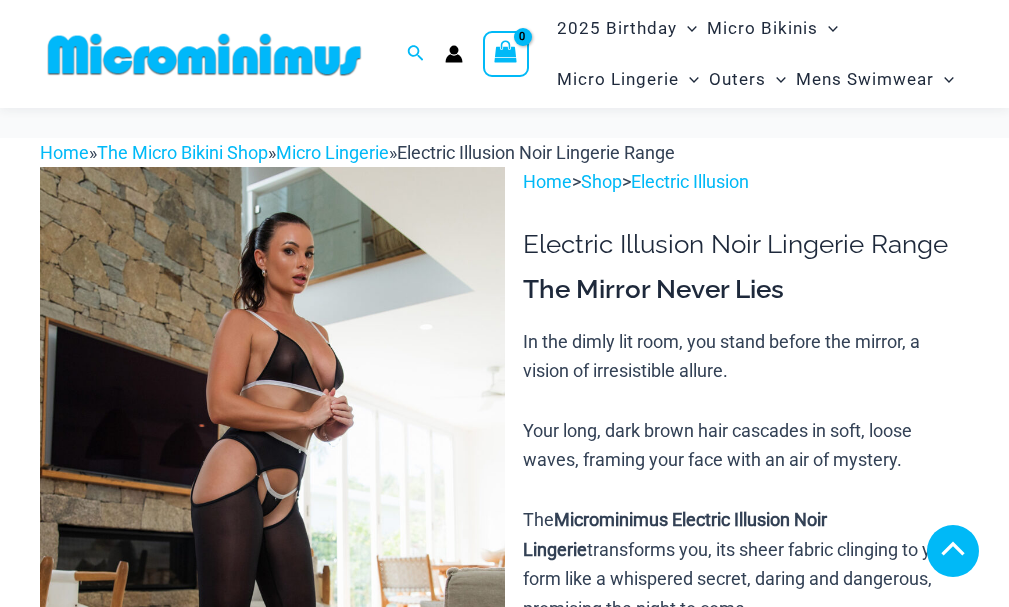 click at bounding box center [110, 1455] 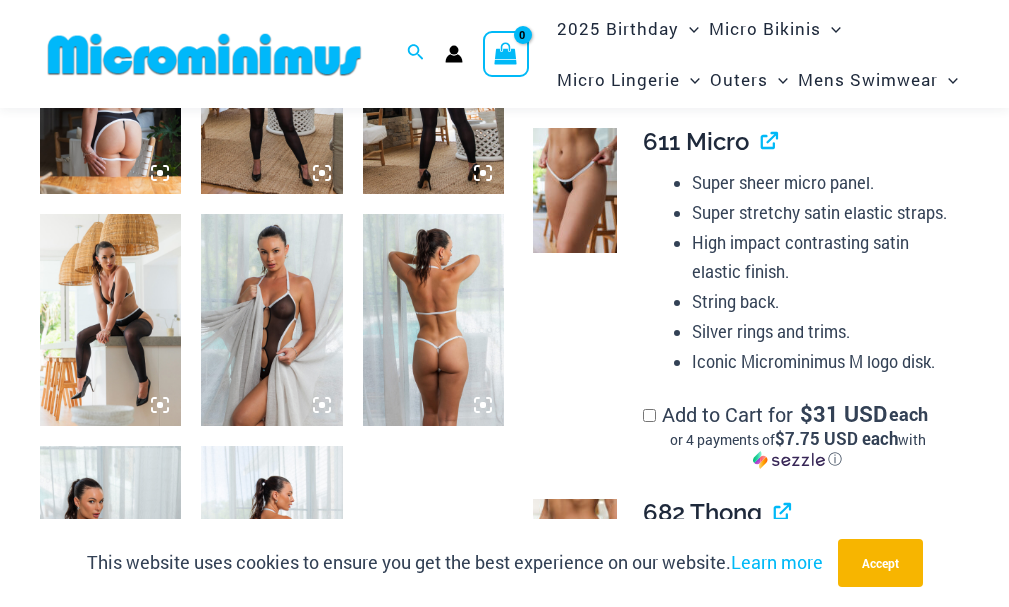 scroll, scrollTop: 1580, scrollLeft: 0, axis: vertical 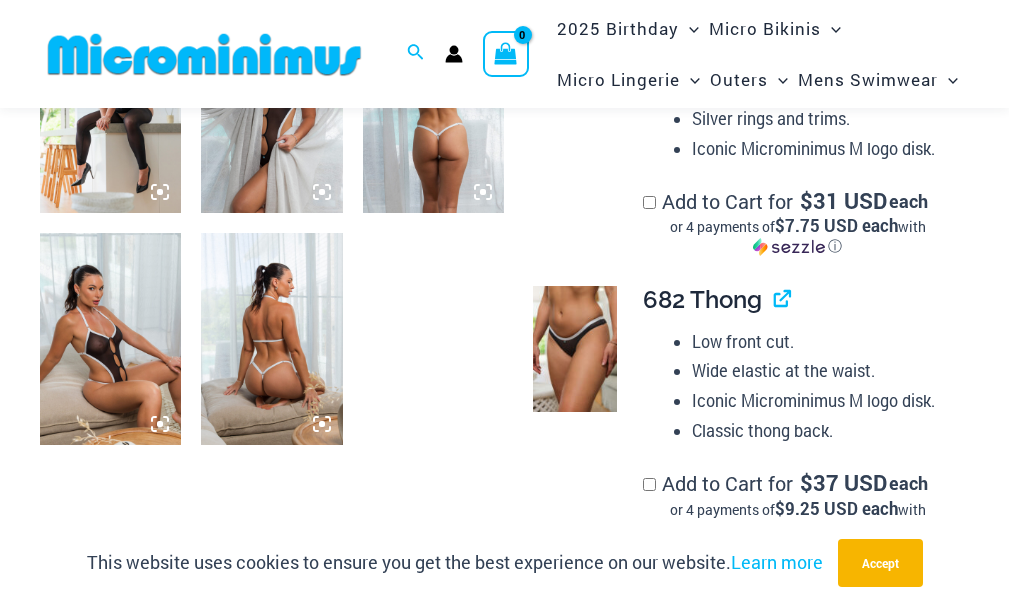click at bounding box center [271, 339] 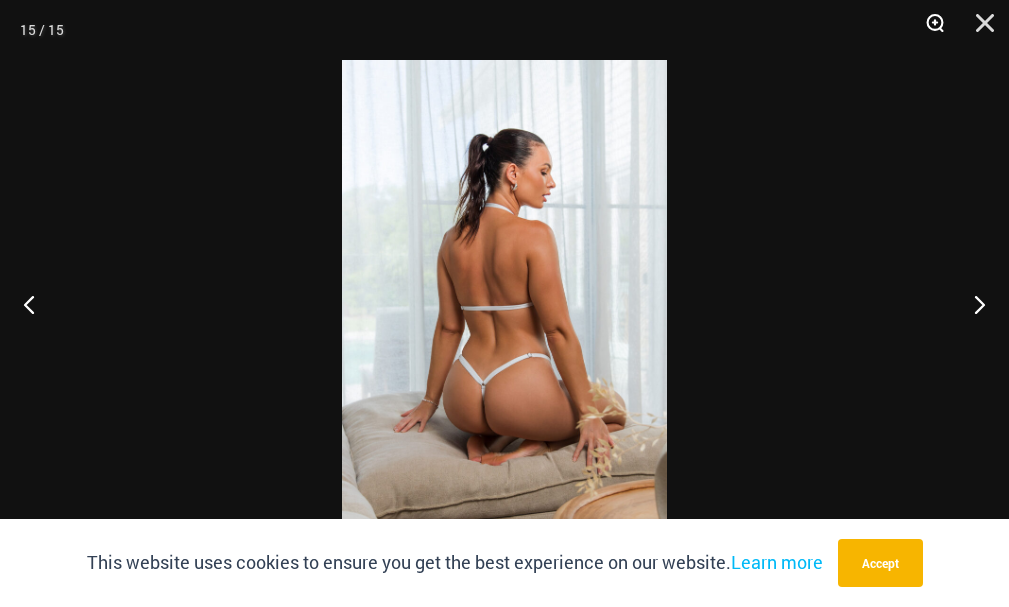 click at bounding box center [928, 30] 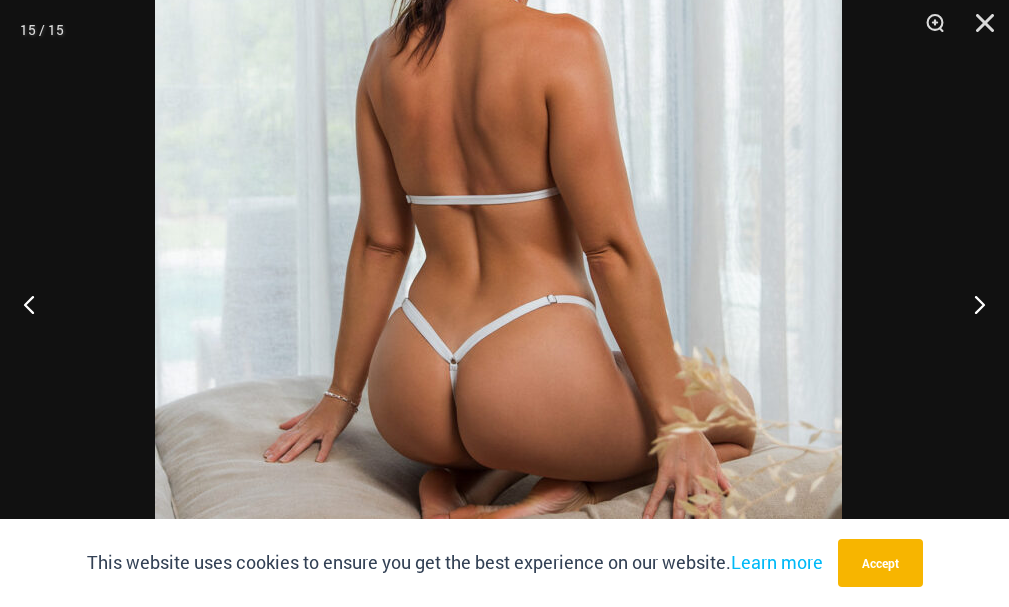 click at bounding box center [498, 190] 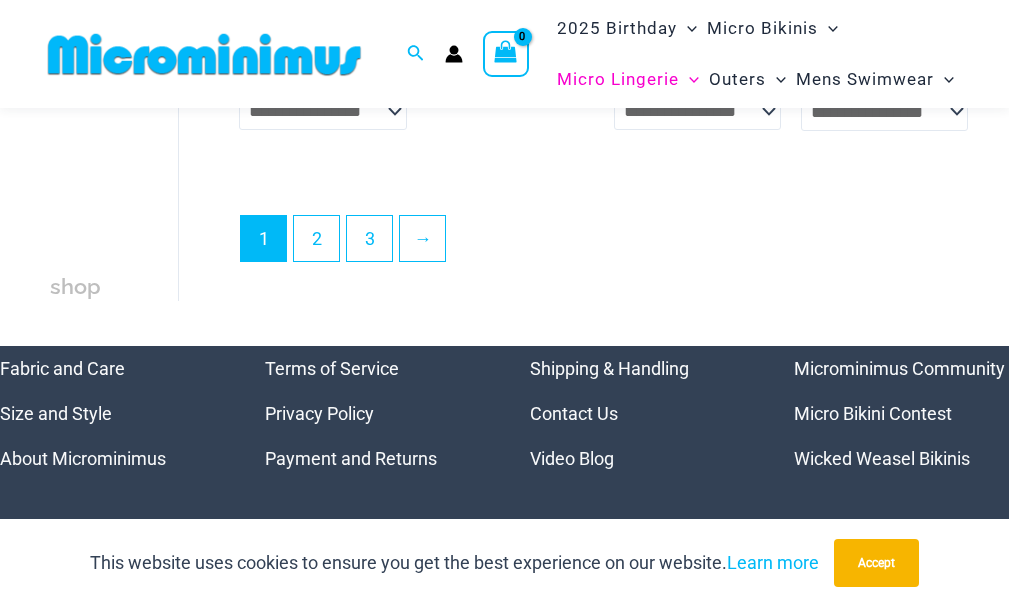 scroll, scrollTop: 3867, scrollLeft: 0, axis: vertical 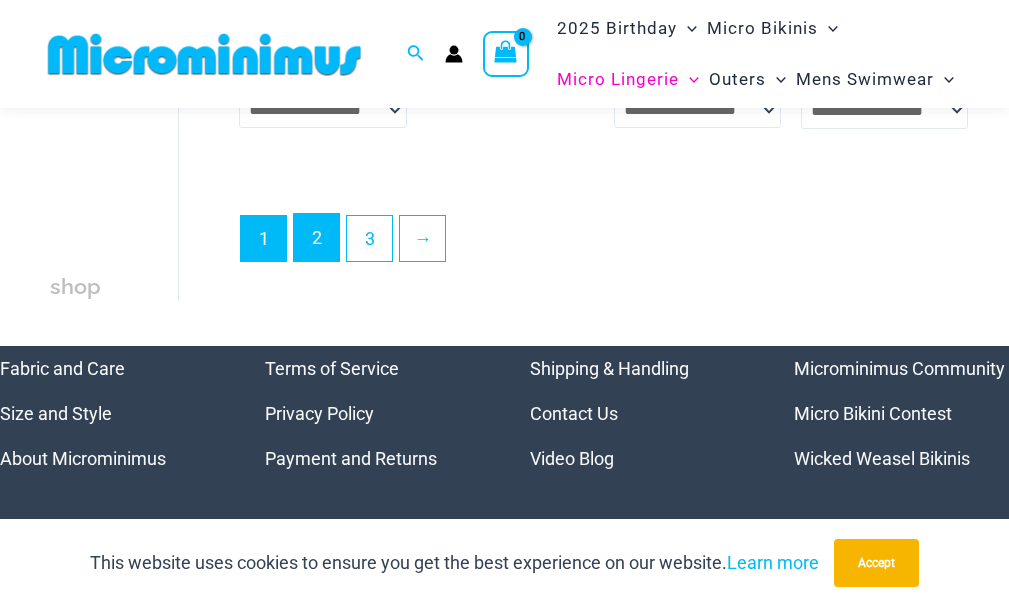 click on "2" at bounding box center [316, 237] 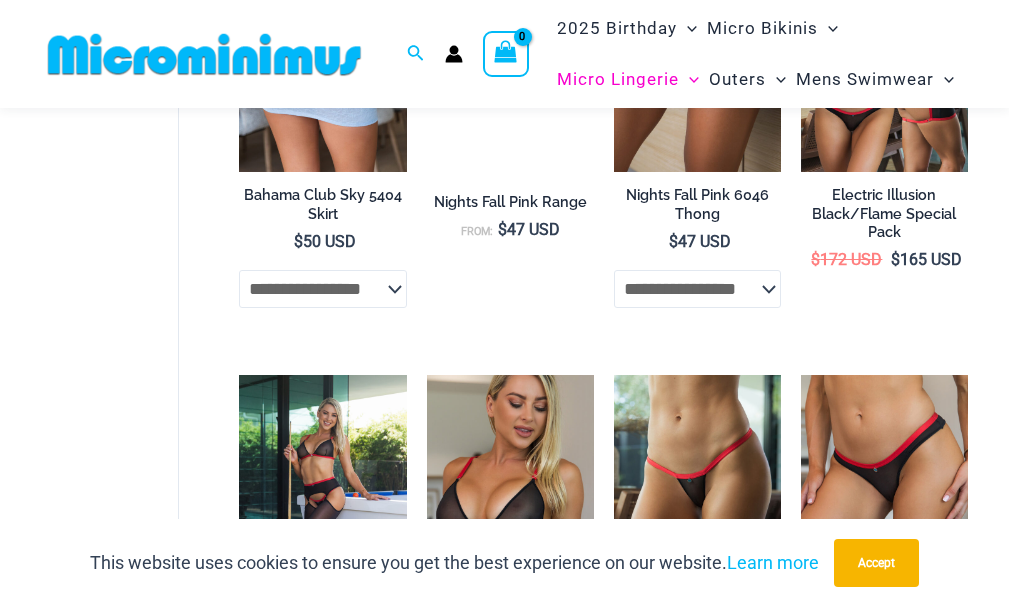 scroll, scrollTop: 1577, scrollLeft: 0, axis: vertical 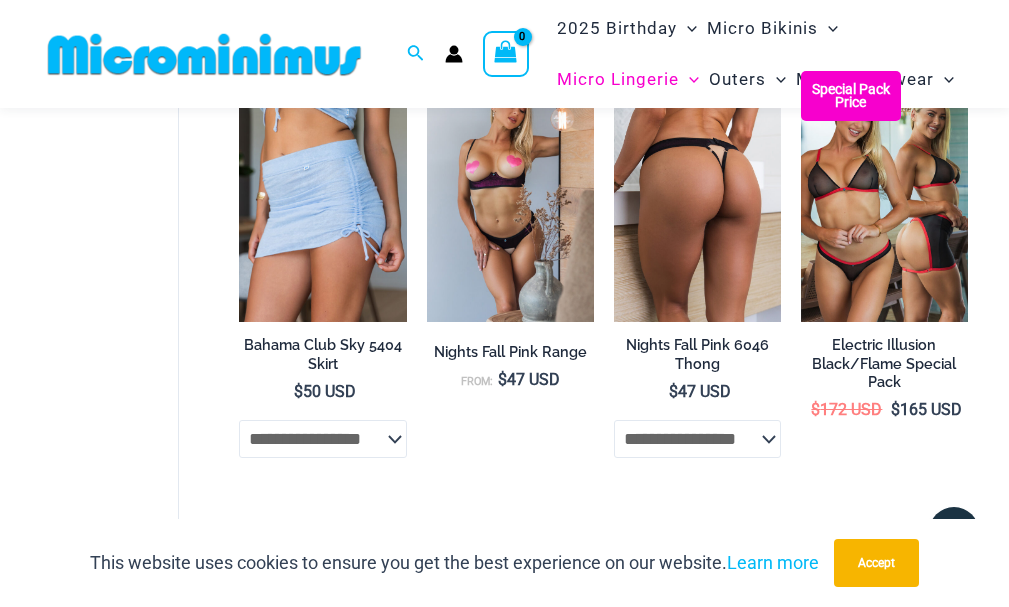 click at bounding box center [697, 196] 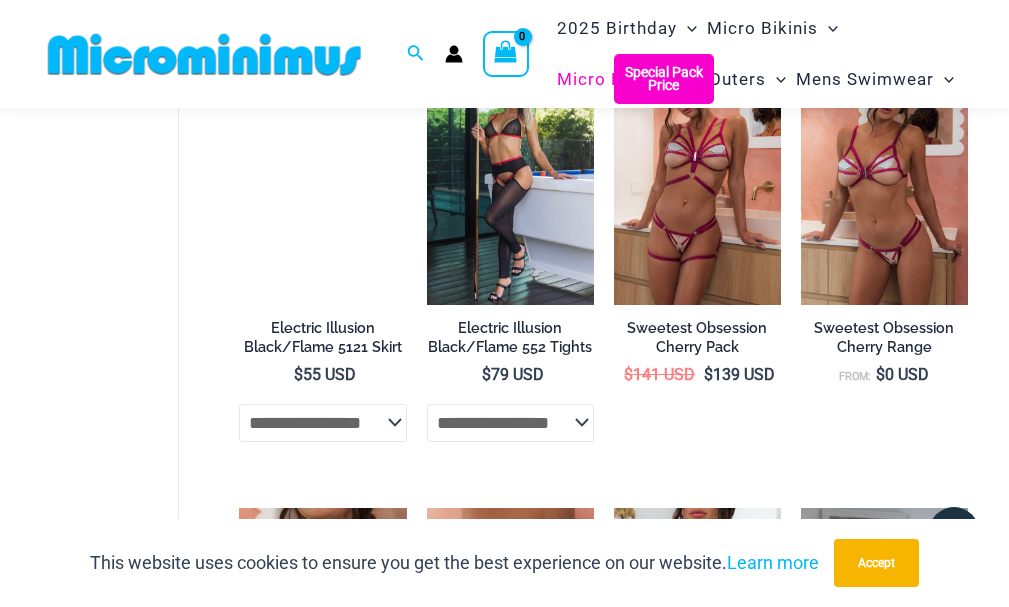 scroll, scrollTop: 2768, scrollLeft: 0, axis: vertical 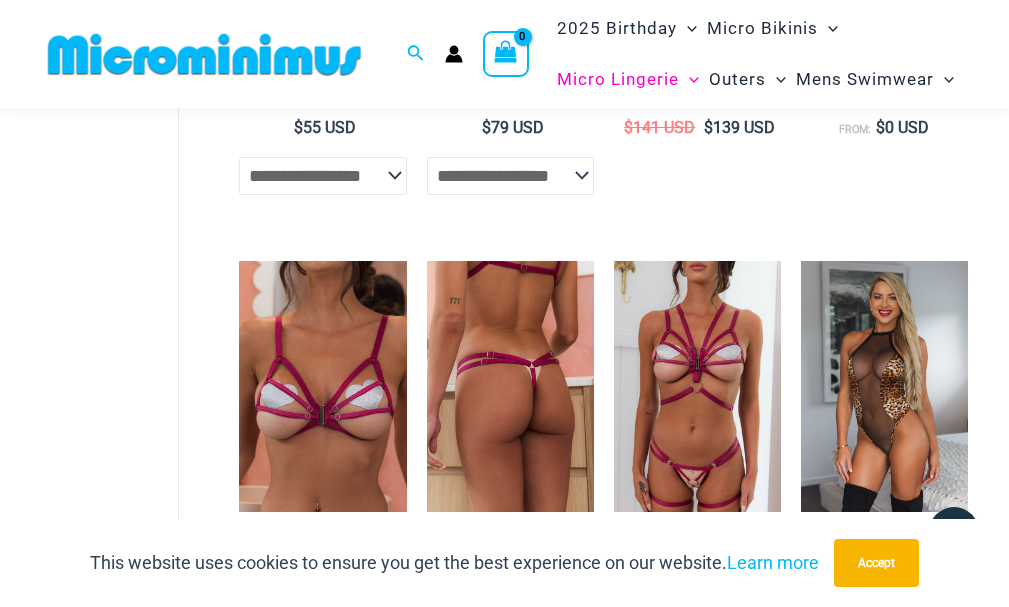 click at bounding box center (510, 386) 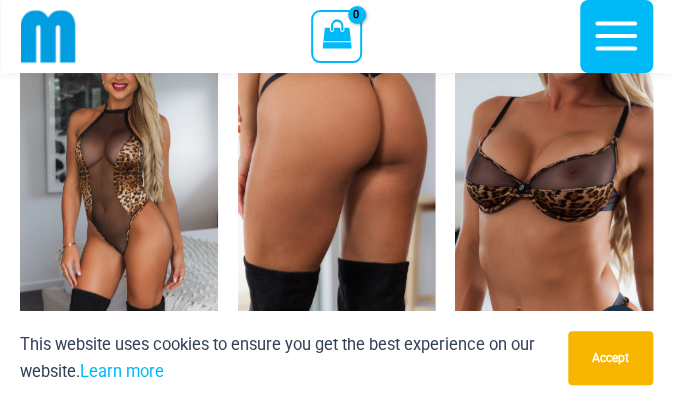 scroll, scrollTop: 4709, scrollLeft: 0, axis: vertical 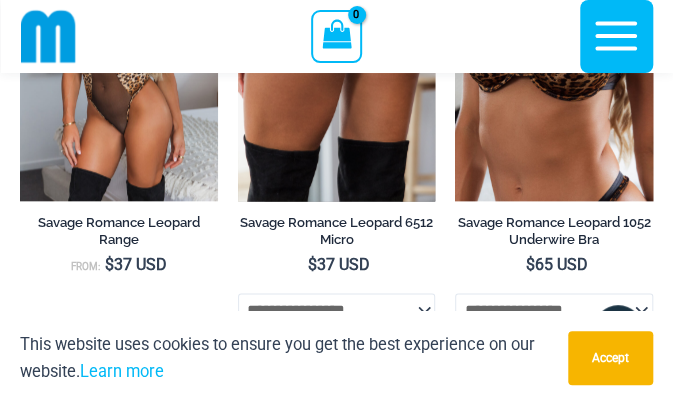 click at bounding box center (337, 52) 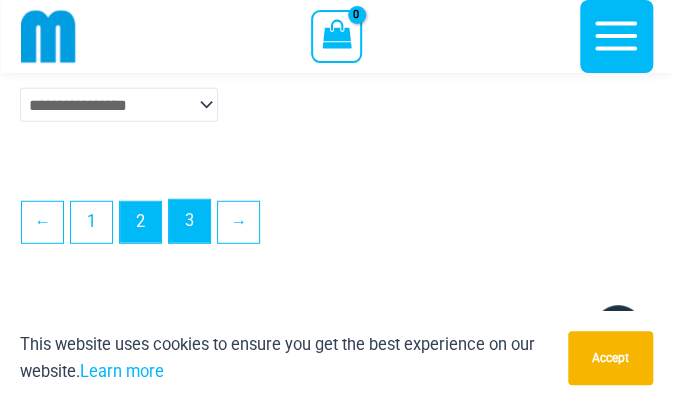 scroll, scrollTop: 5399, scrollLeft: 0, axis: vertical 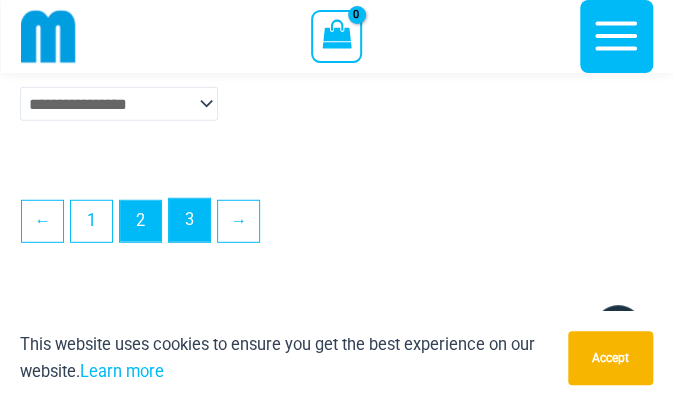 click on "3" at bounding box center (189, 220) 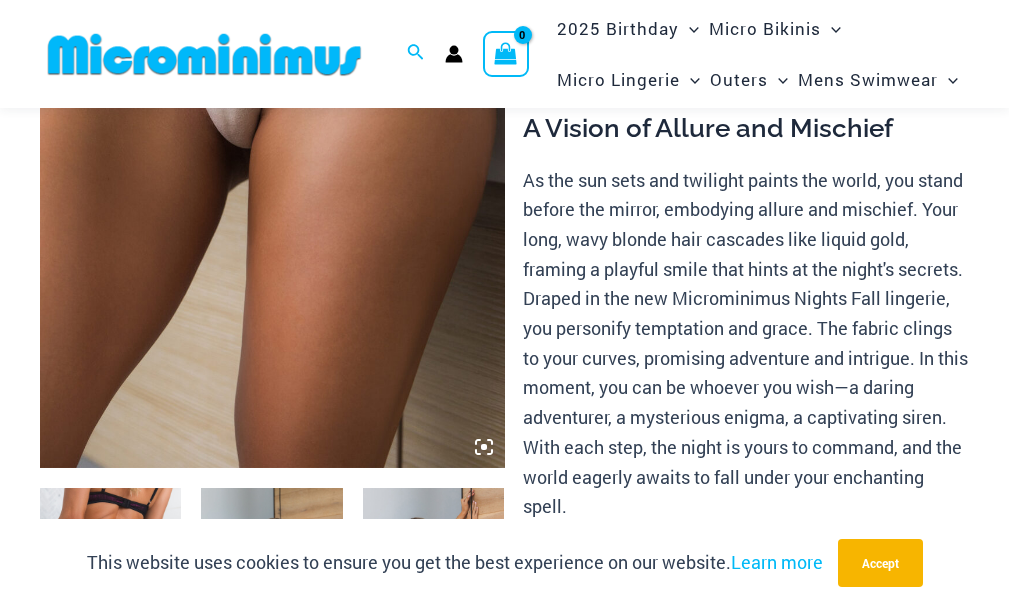 scroll, scrollTop: 581, scrollLeft: 0, axis: vertical 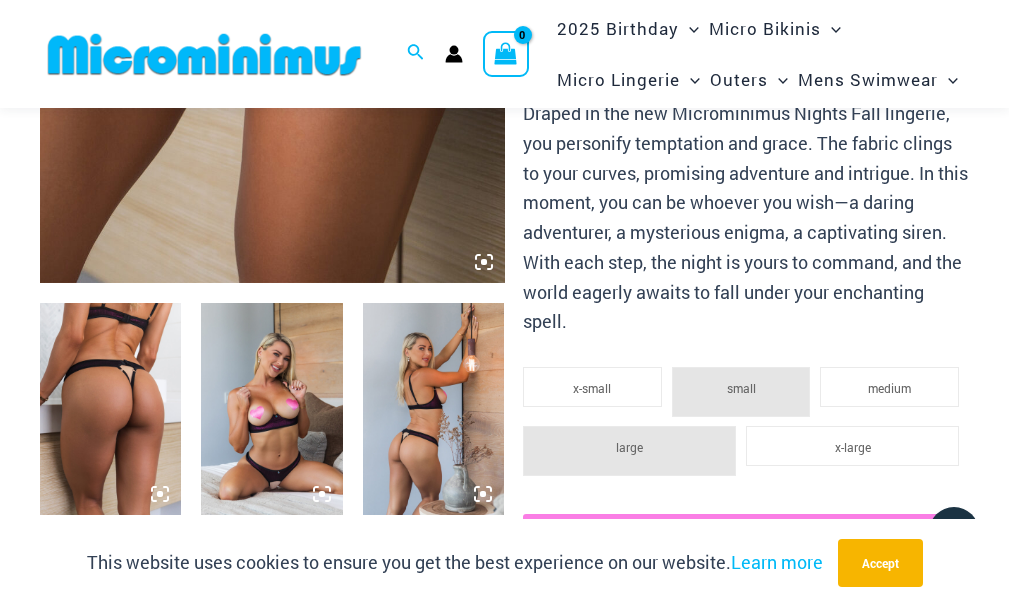 click at bounding box center [271, 409] 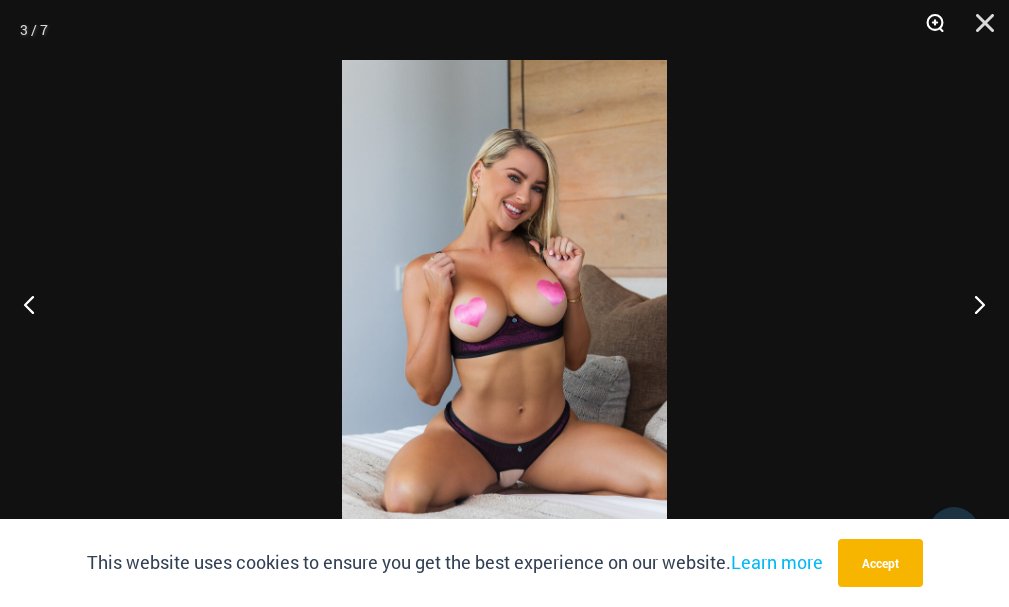 click at bounding box center (928, 30) 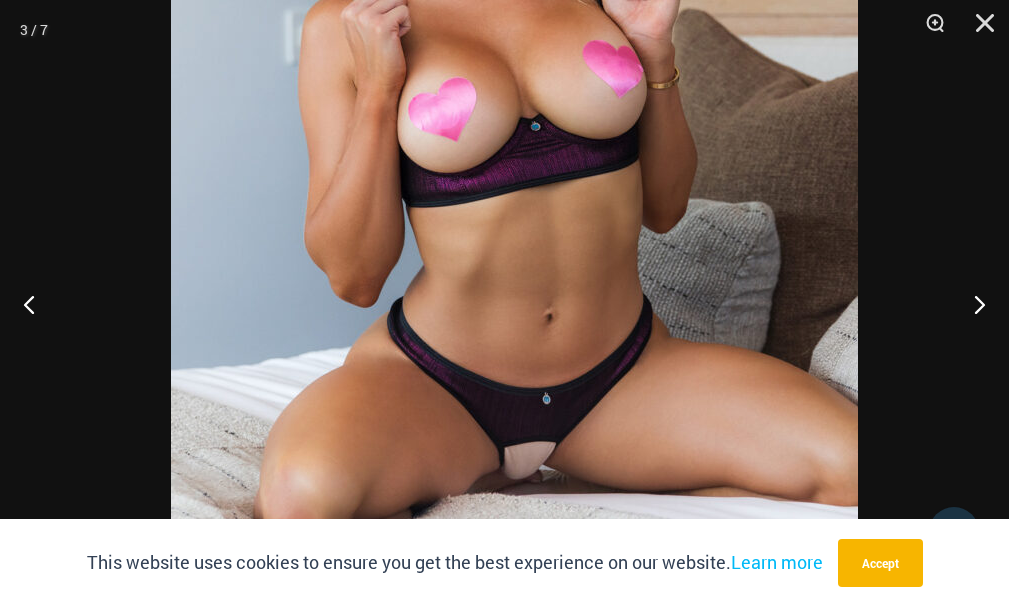 click at bounding box center [514, 91] 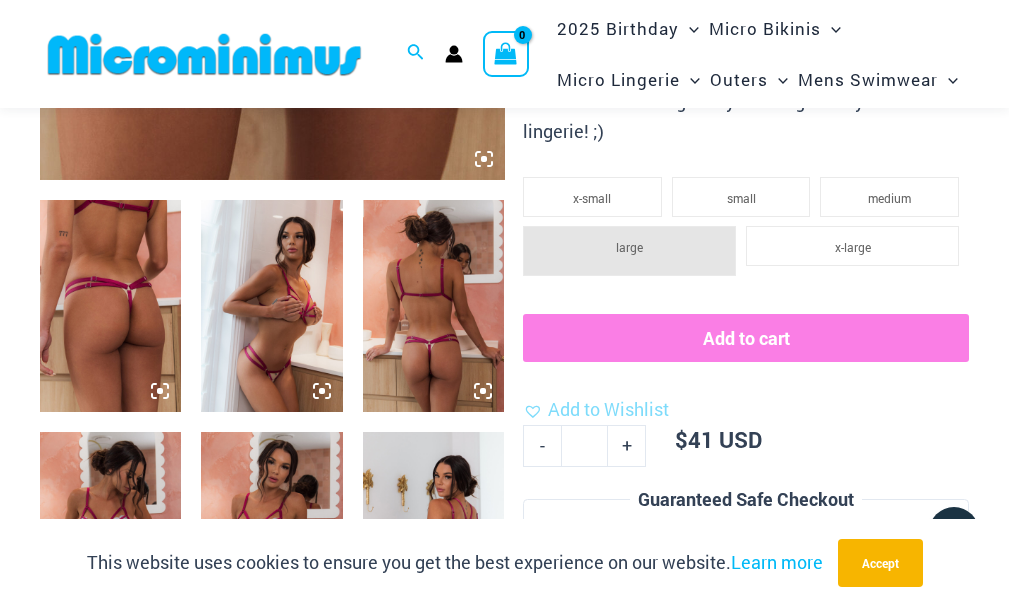 scroll, scrollTop: 884, scrollLeft: 0, axis: vertical 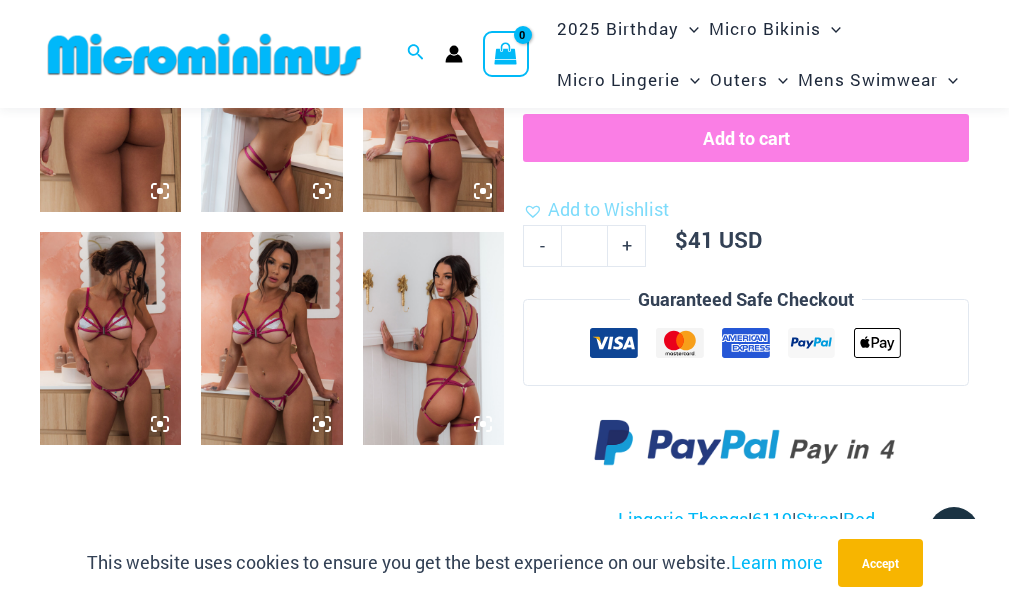 click at bounding box center (433, 338) 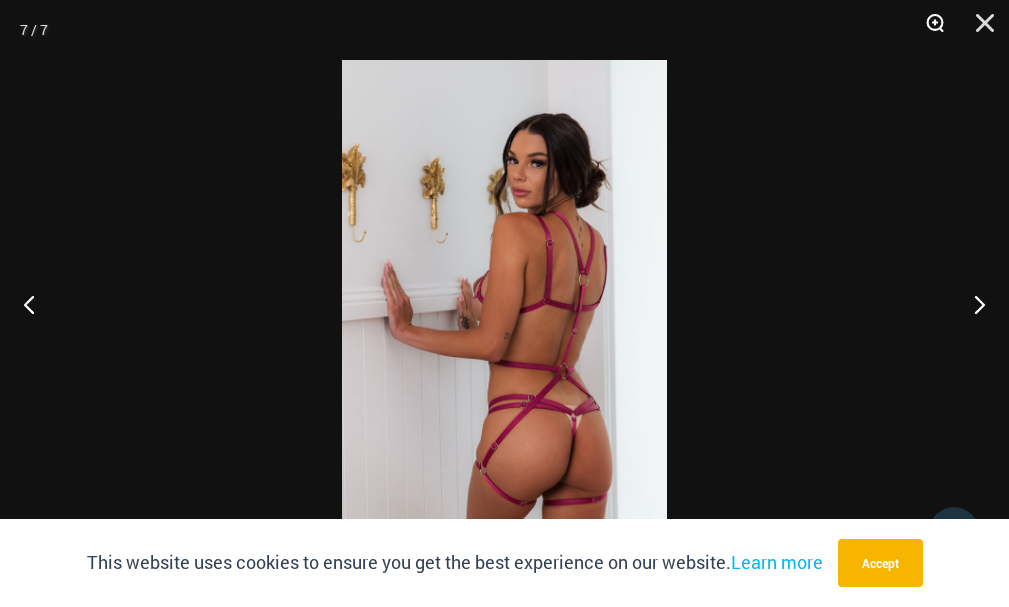 click at bounding box center [928, 30] 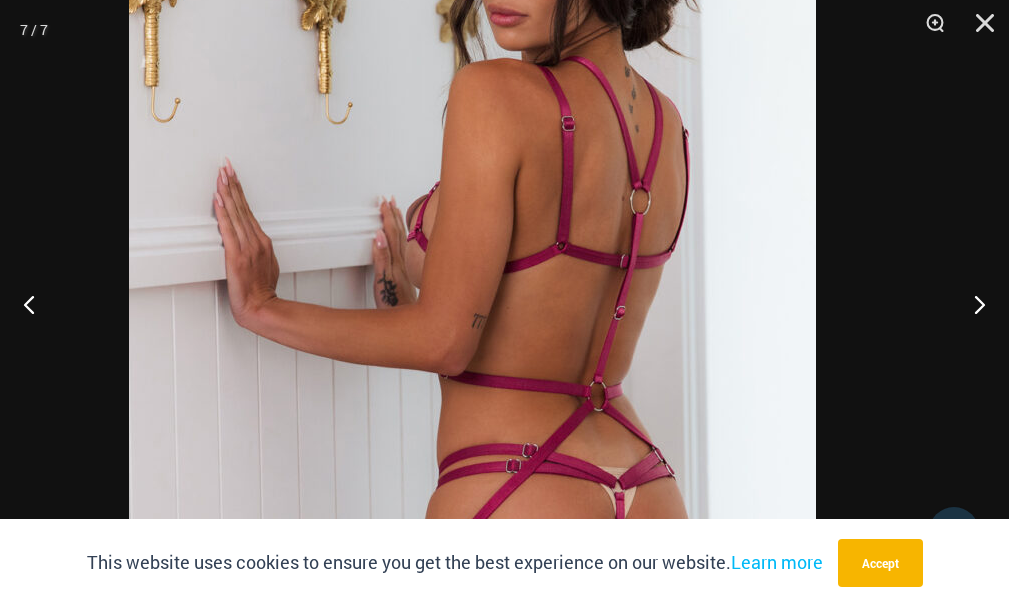 click at bounding box center [472, 252] 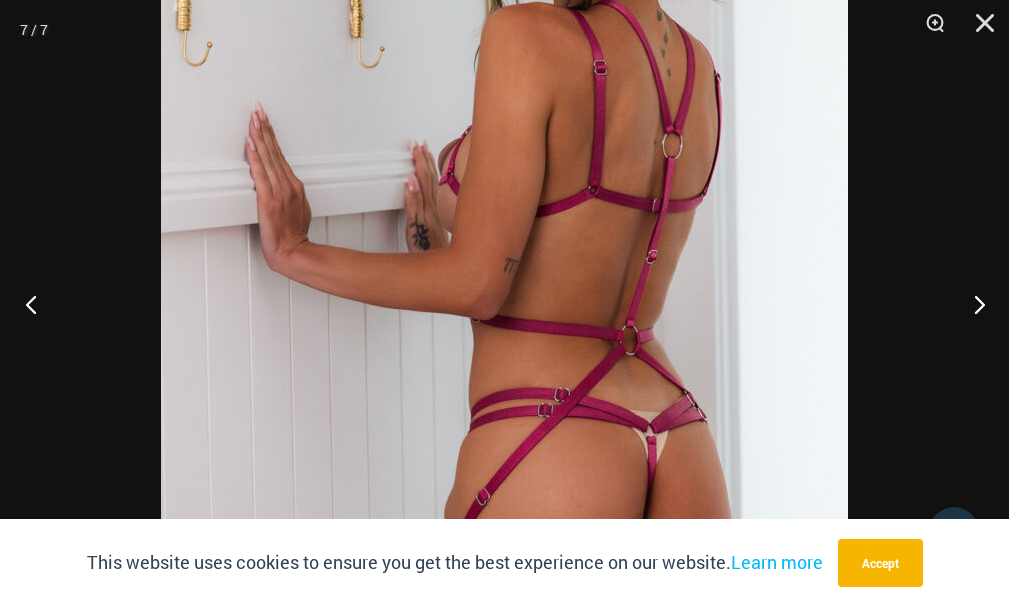 click at bounding box center [37, 304] 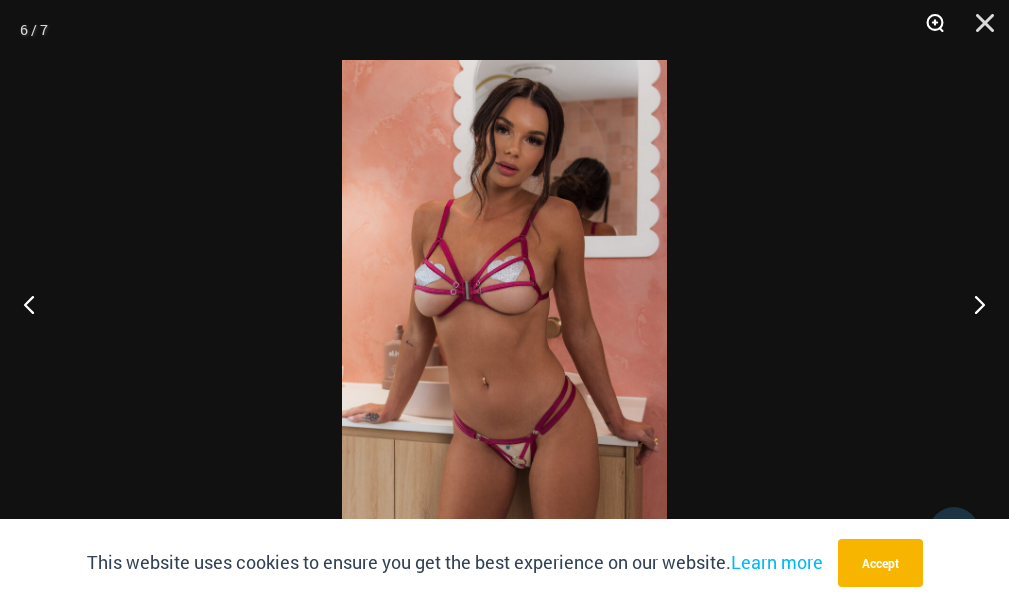 click at bounding box center [928, 30] 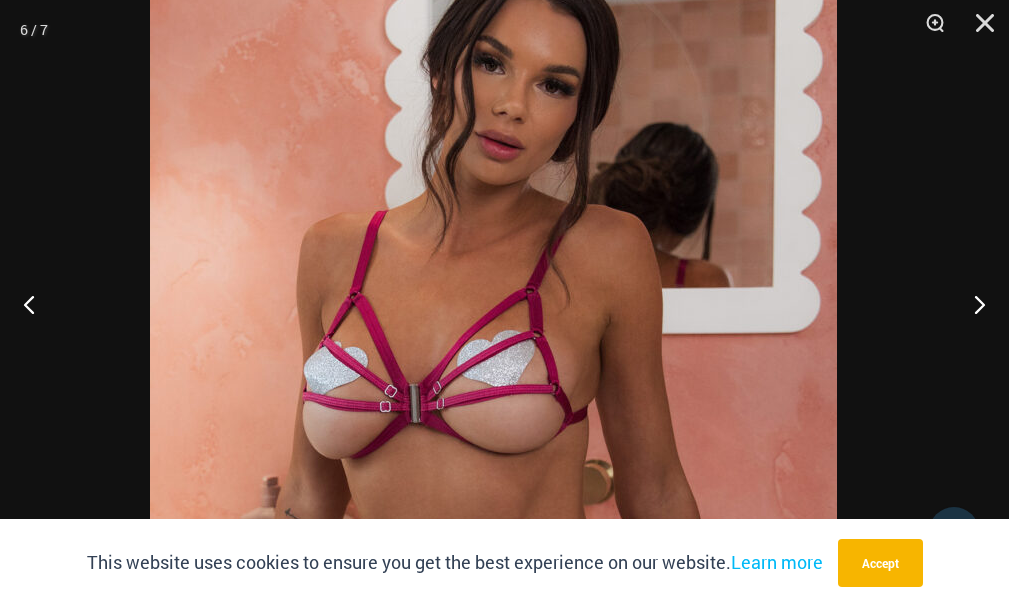 click at bounding box center [493, 431] 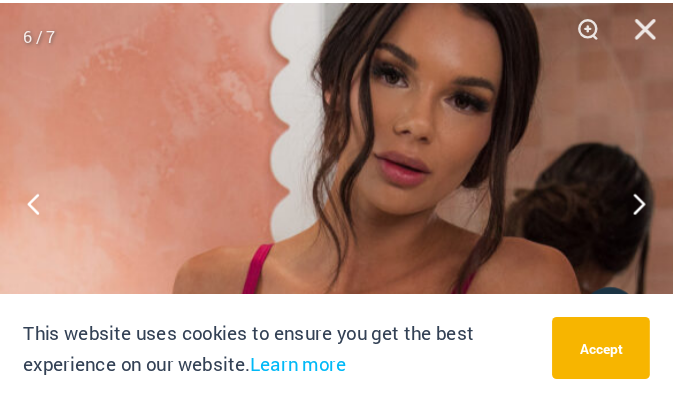 scroll, scrollTop: 724, scrollLeft: 0, axis: vertical 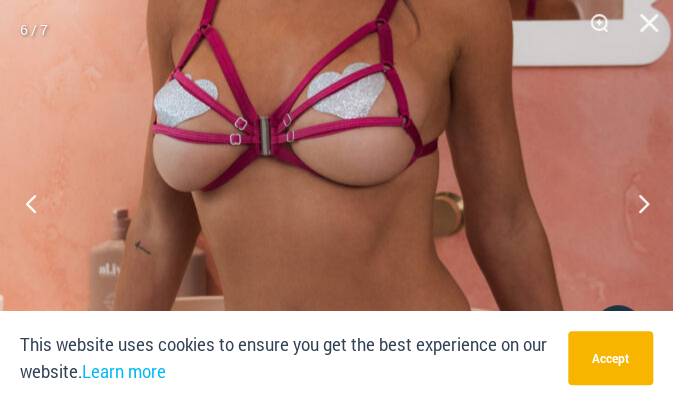 click at bounding box center [37, 203] 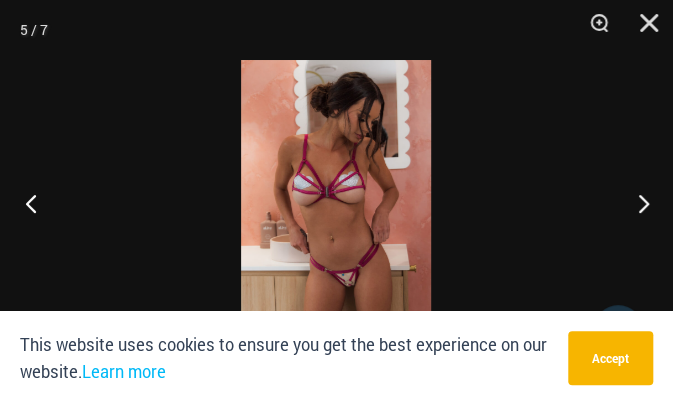 click at bounding box center [37, 203] 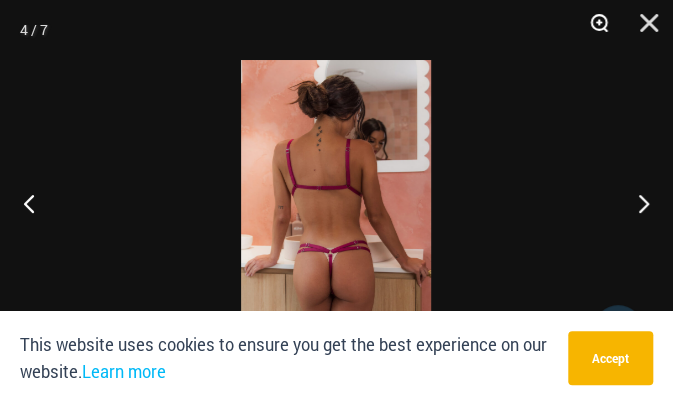 click at bounding box center [592, 30] 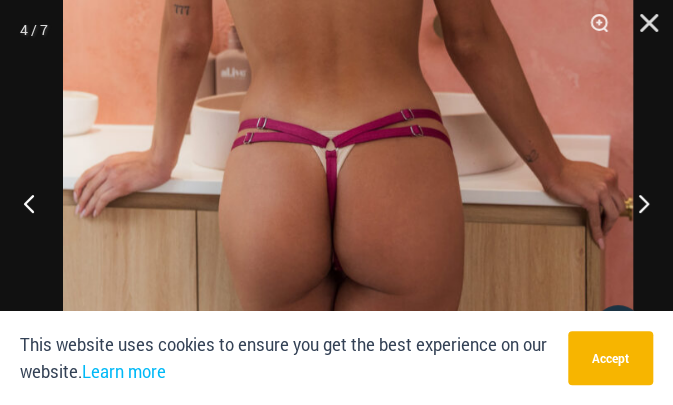 click on "Skip to content
Search for:
Search
Search
No products in the cart.
No products in the cart.
Continue Shopping
2025 Birthday" at bounding box center [336, 2990] 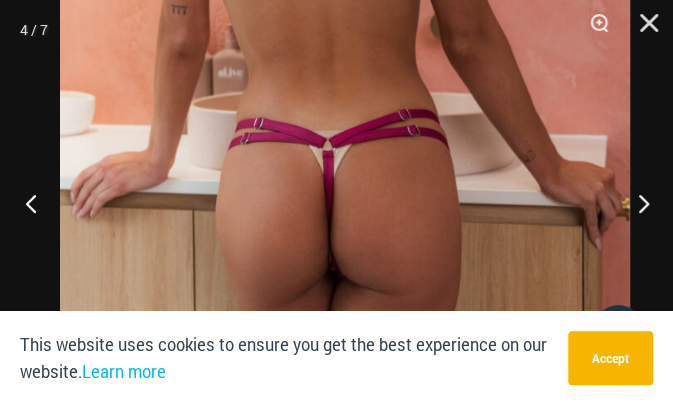 click at bounding box center (37, 203) 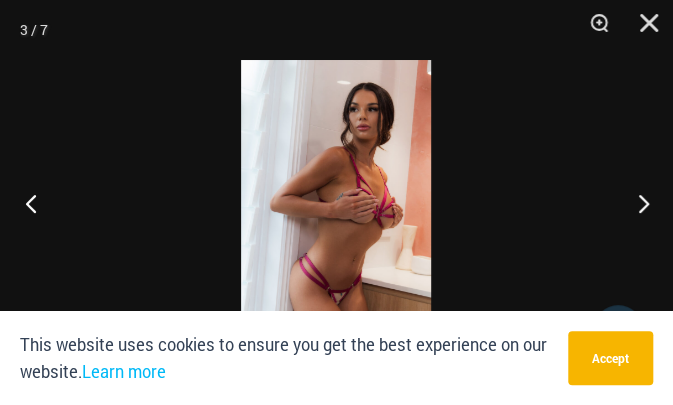 click at bounding box center [37, 203] 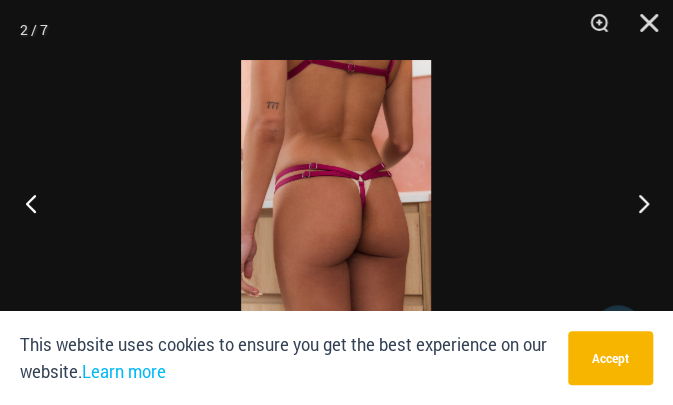 click at bounding box center [37, 203] 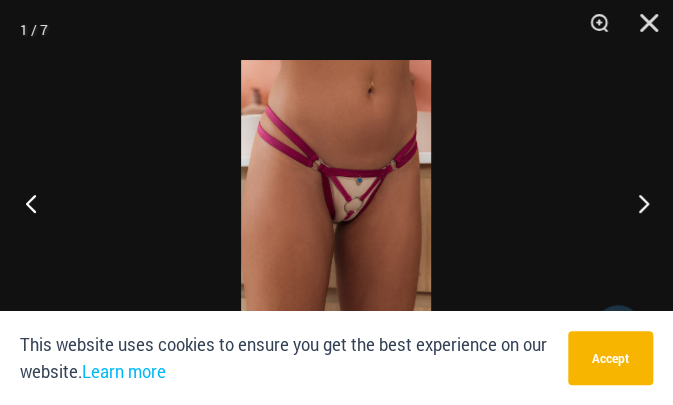 click at bounding box center [37, 203] 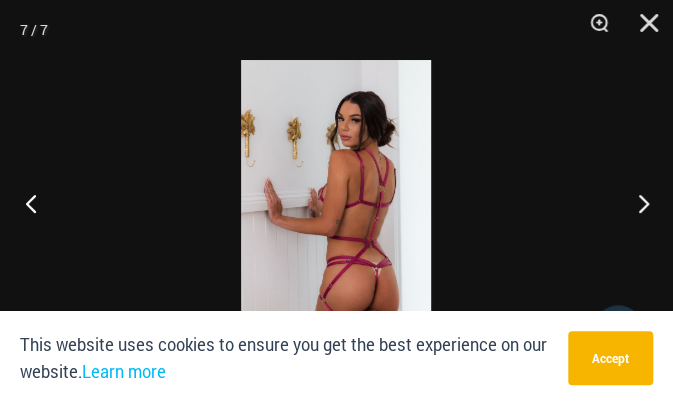 click at bounding box center (37, 203) 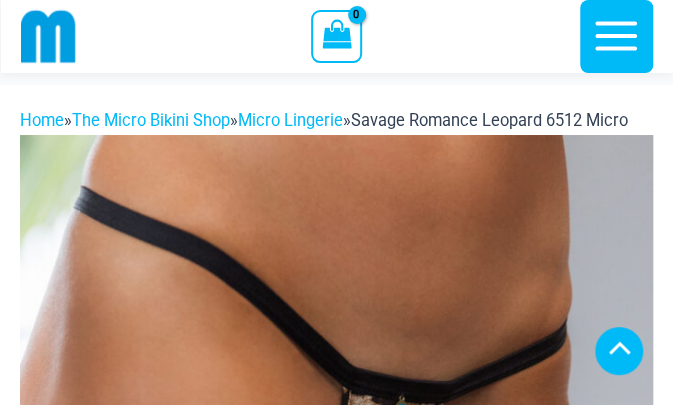 scroll, scrollTop: 359, scrollLeft: 0, axis: vertical 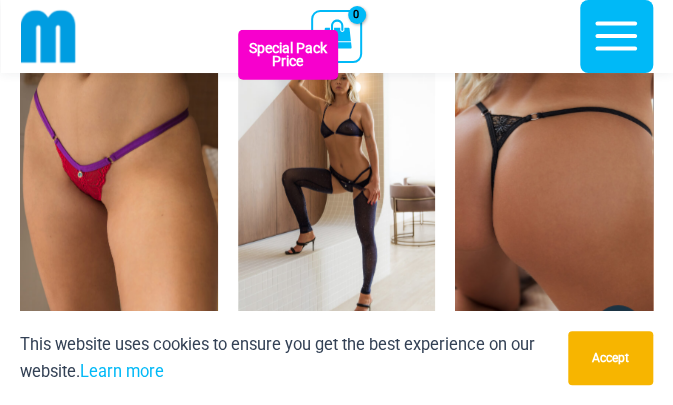 click at bounding box center (554, 178) 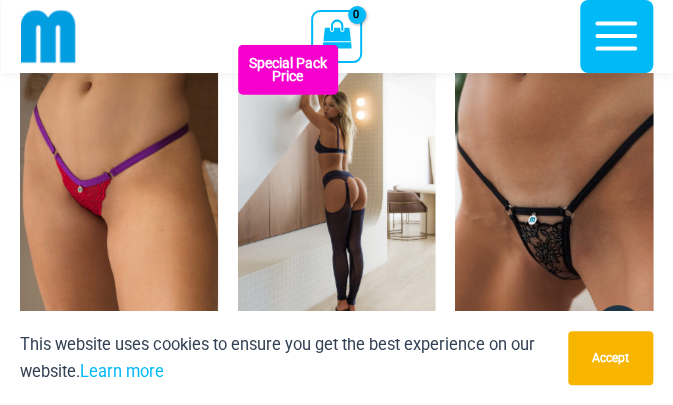 click at bounding box center [337, 193] 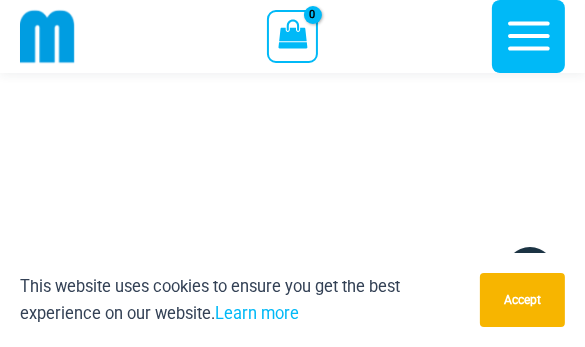 scroll, scrollTop: 2262, scrollLeft: 0, axis: vertical 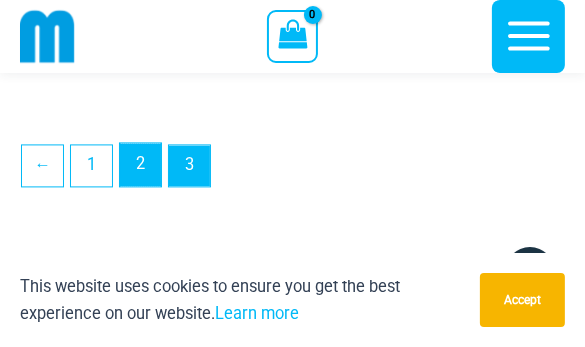 click on "2" at bounding box center (140, 164) 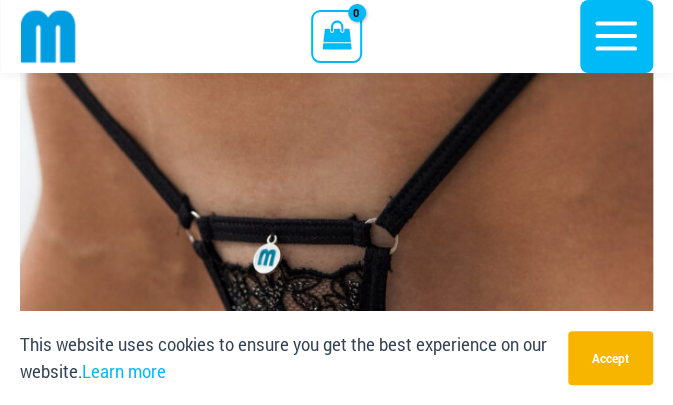 scroll, scrollTop: 613, scrollLeft: 0, axis: vertical 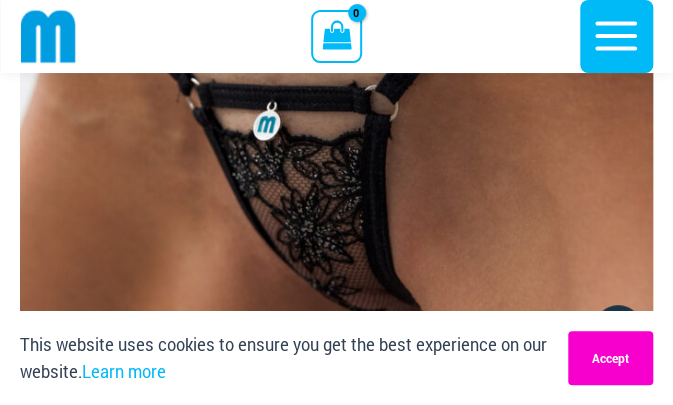click on "Accept" at bounding box center (610, 358) 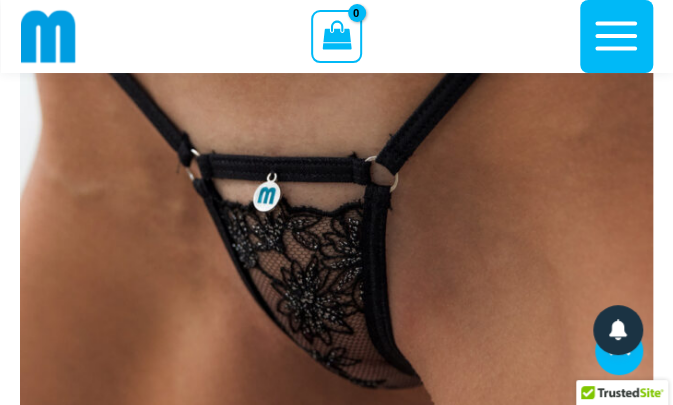 scroll, scrollTop: 480, scrollLeft: 0, axis: vertical 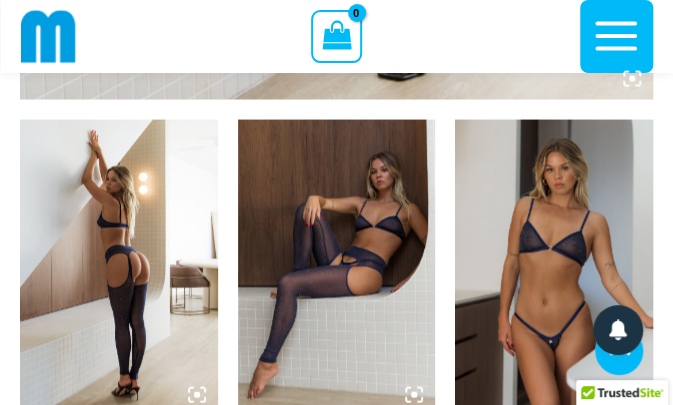 click at bounding box center (119, 267) 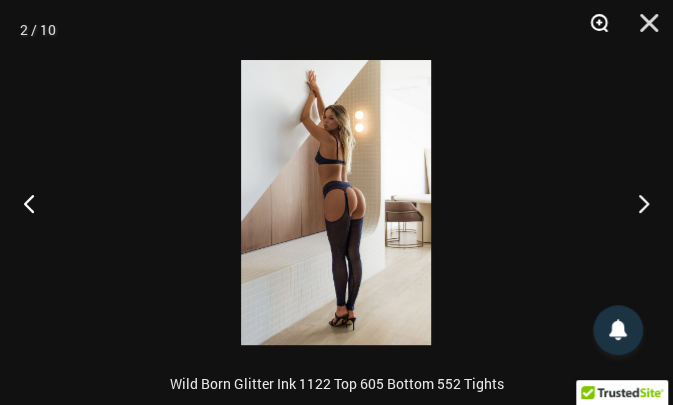 click at bounding box center (592, 30) 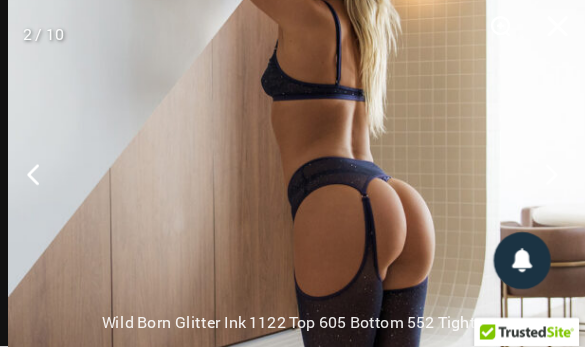 scroll, scrollTop: 969, scrollLeft: 0, axis: vertical 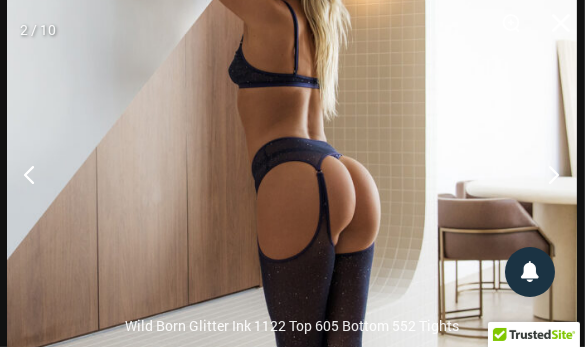 click at bounding box center [547, 174] 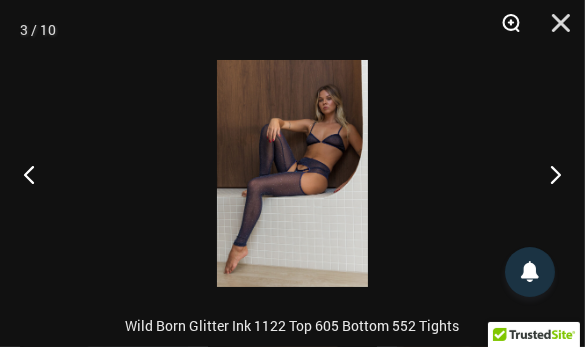 click at bounding box center [504, 30] 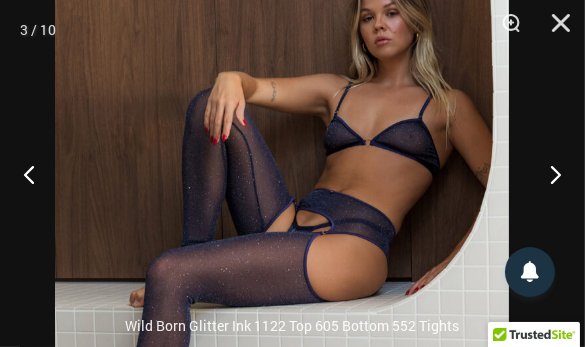 click at bounding box center [282, 237] 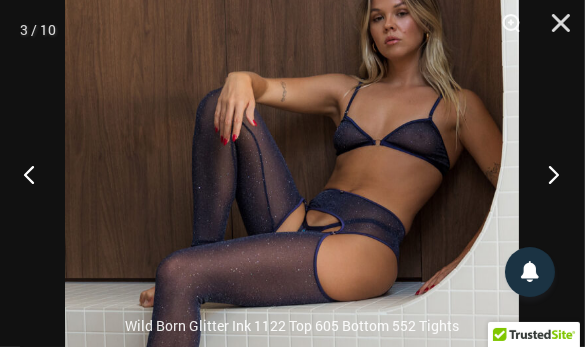 click at bounding box center (547, 174) 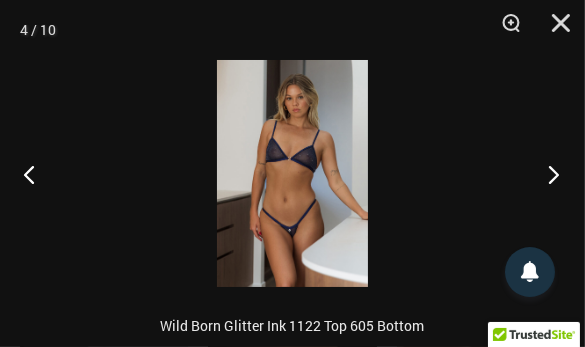 click at bounding box center (547, 174) 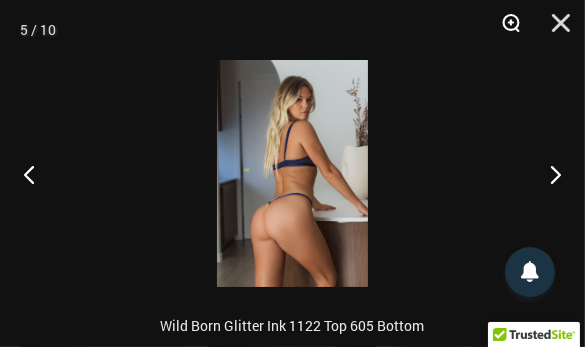 click at bounding box center [504, 30] 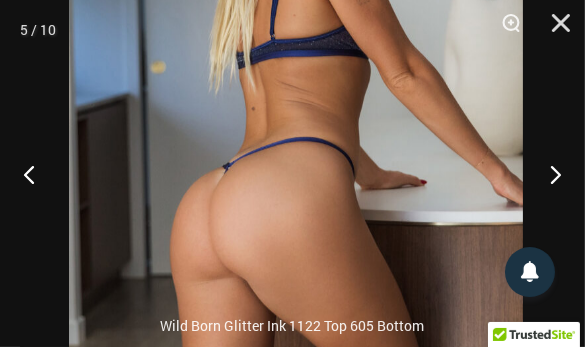 click at bounding box center (296, 78) 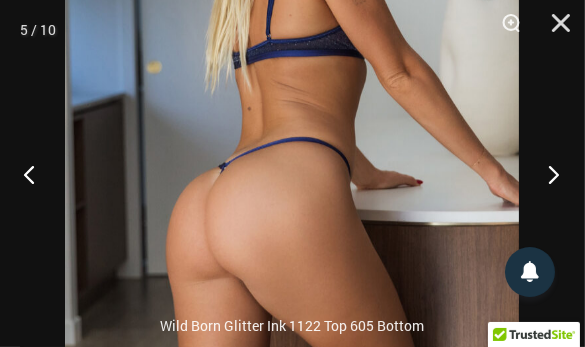 click at bounding box center (547, 174) 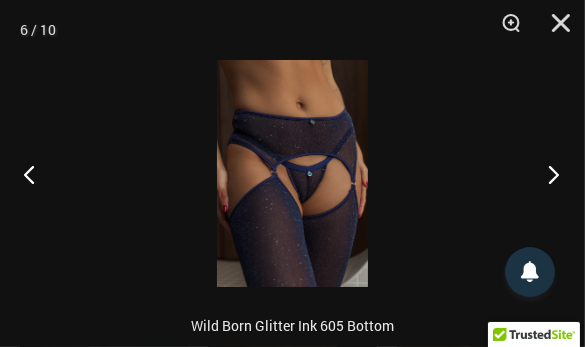 click at bounding box center [547, 174] 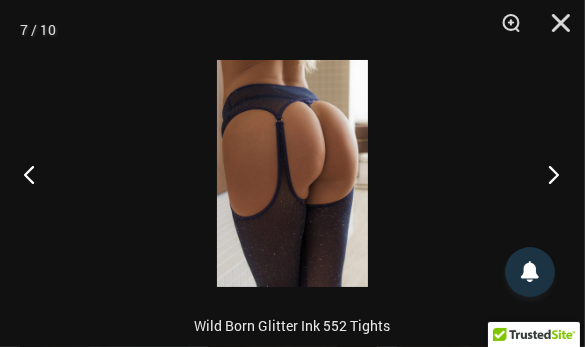 click at bounding box center (547, 174) 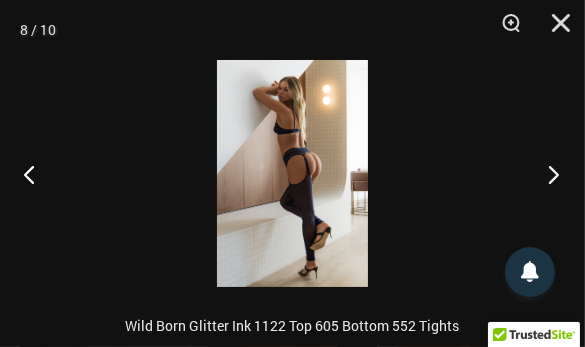 click at bounding box center (547, 174) 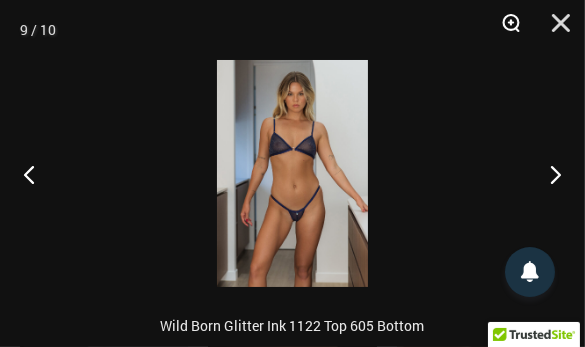 click at bounding box center (504, 30) 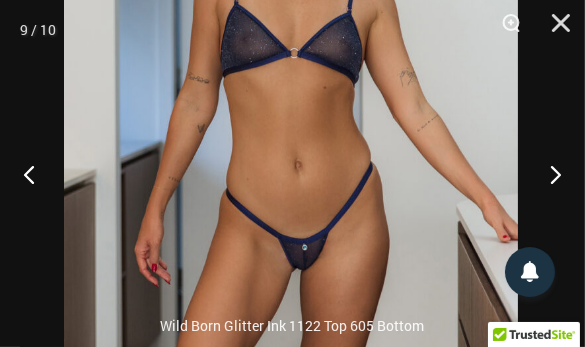 click at bounding box center [291, 126] 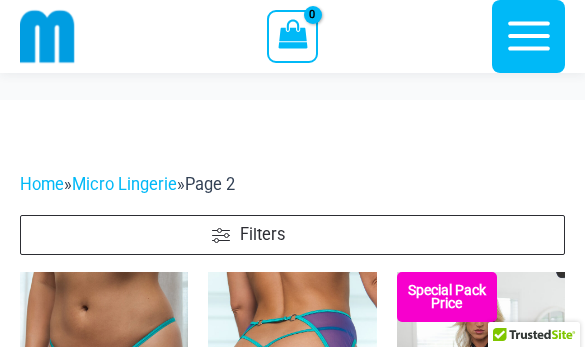 click at bounding box center (292, 398) 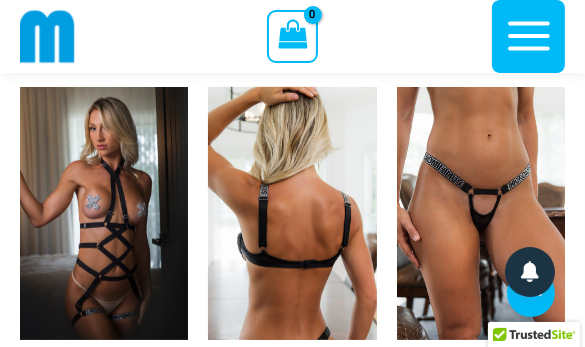 scroll, scrollTop: 610, scrollLeft: 0, axis: vertical 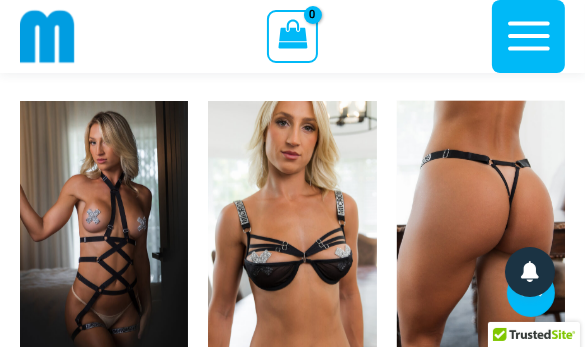 click at bounding box center [481, 227] 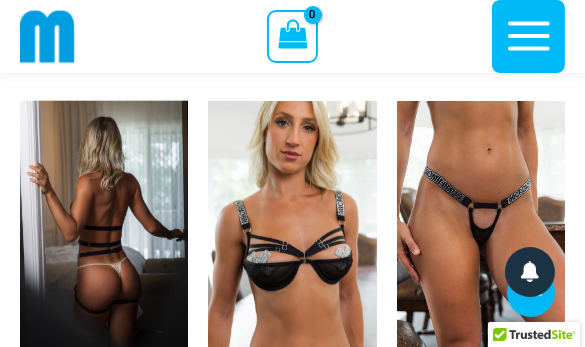 click at bounding box center [104, 227] 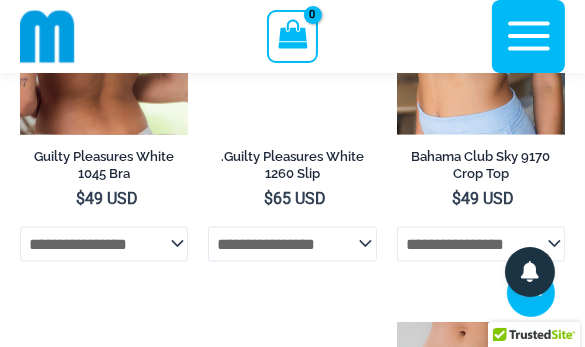 scroll, scrollTop: 1638, scrollLeft: 0, axis: vertical 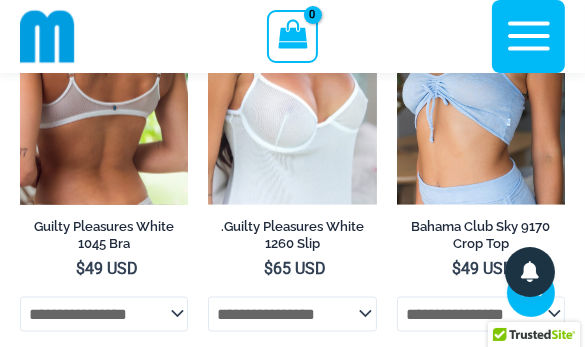 click at bounding box center (104, 79) 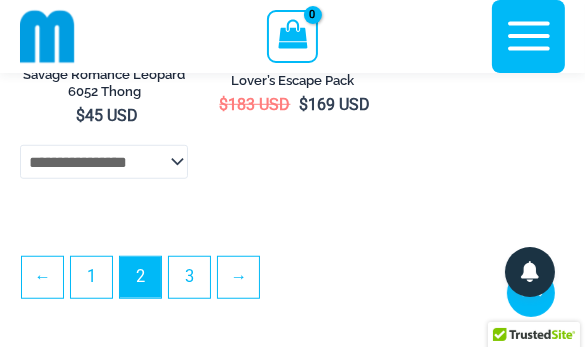 scroll, scrollTop: 4896, scrollLeft: 0, axis: vertical 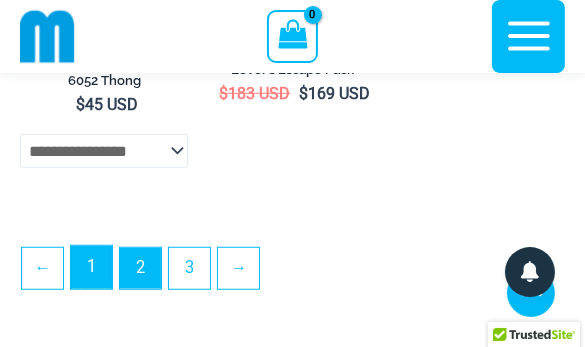 click on "1" at bounding box center (91, 267) 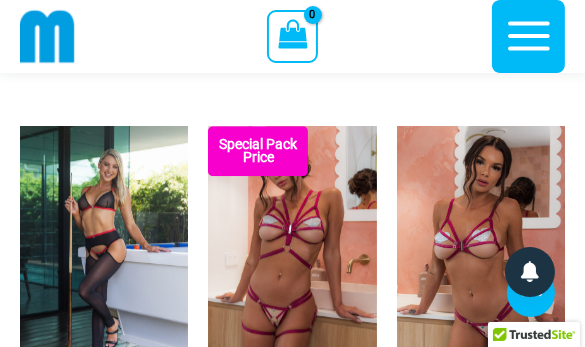 scroll, scrollTop: 3239, scrollLeft: 0, axis: vertical 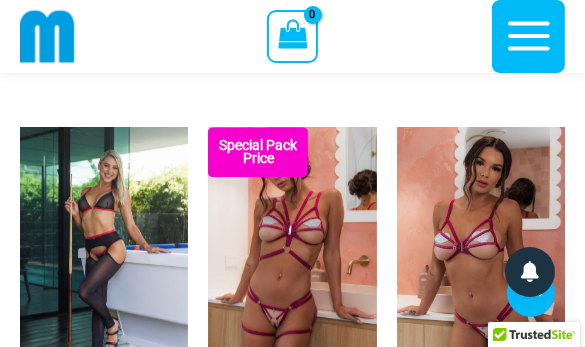 click 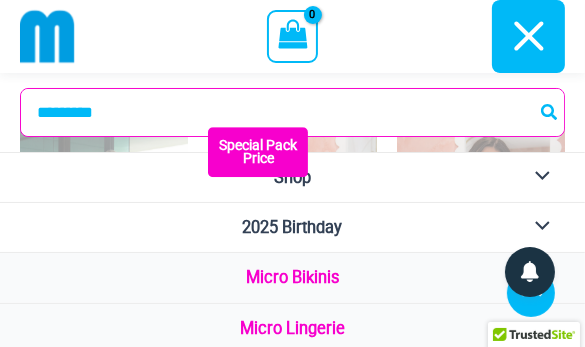 click on "Micro Bikinis" at bounding box center (292, 277) 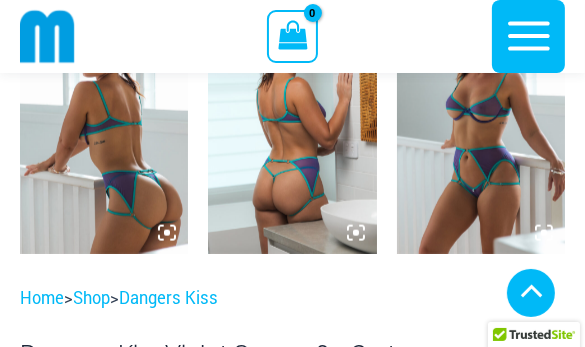 scroll, scrollTop: 1211, scrollLeft: 0, axis: vertical 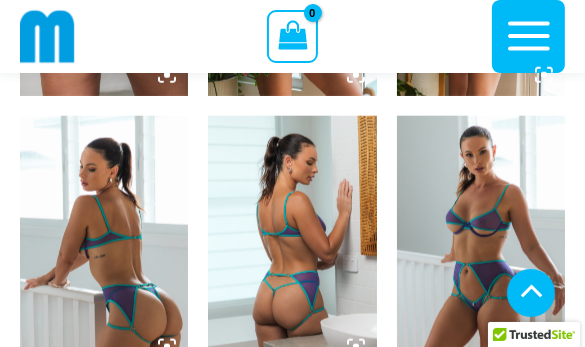 click at bounding box center (104, 242) 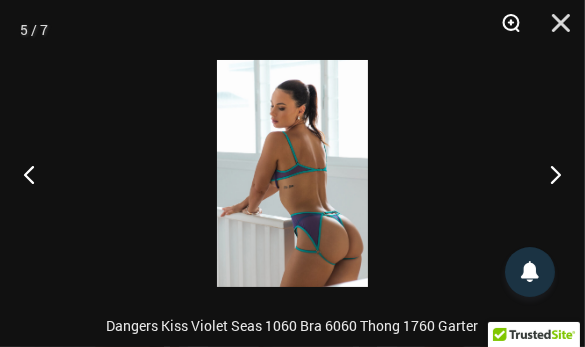 click at bounding box center (504, 30) 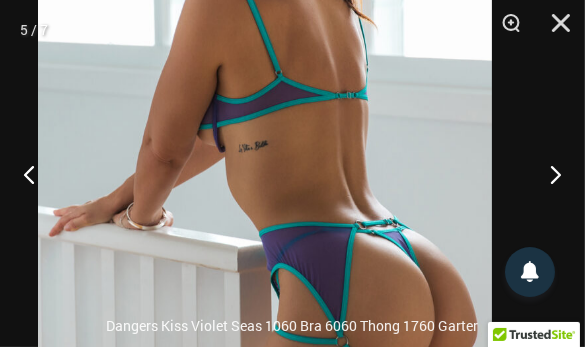 click at bounding box center (265, 106) 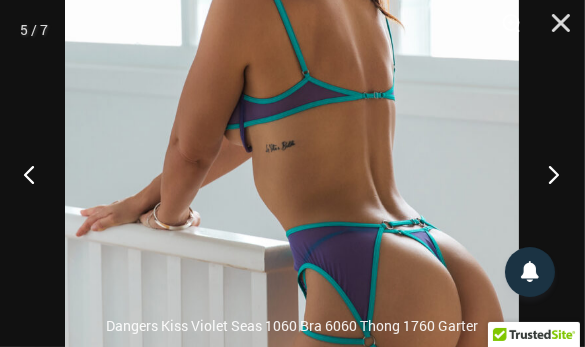 click at bounding box center [547, 174] 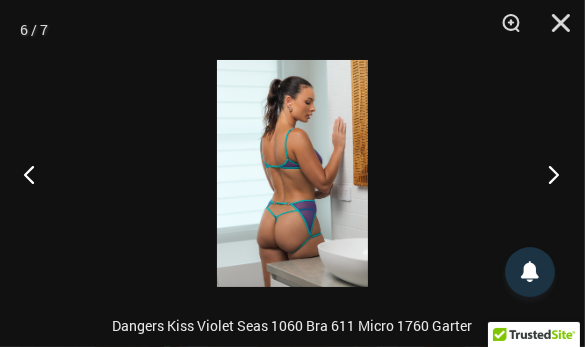 click at bounding box center (547, 174) 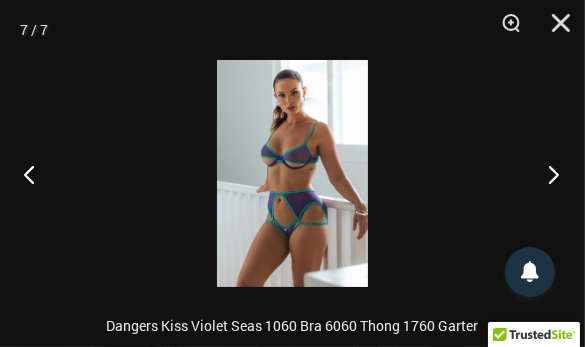 click at bounding box center [547, 174] 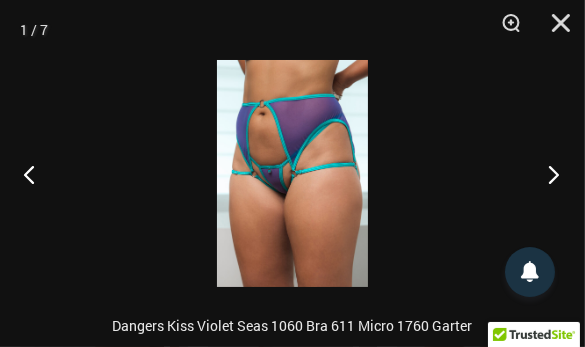 click at bounding box center (547, 174) 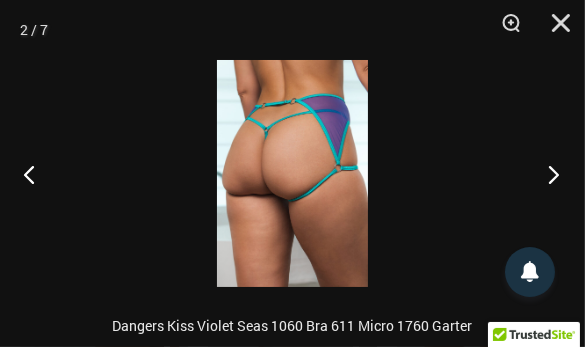 click at bounding box center (547, 174) 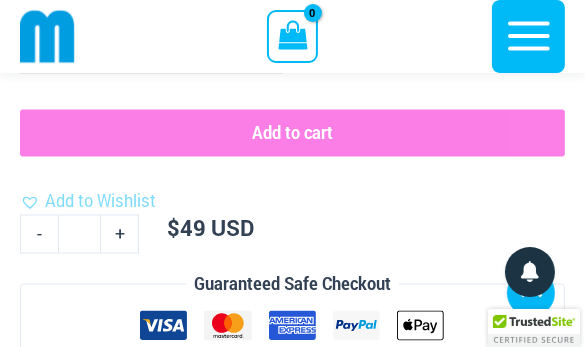 scroll, scrollTop: 2008, scrollLeft: 0, axis: vertical 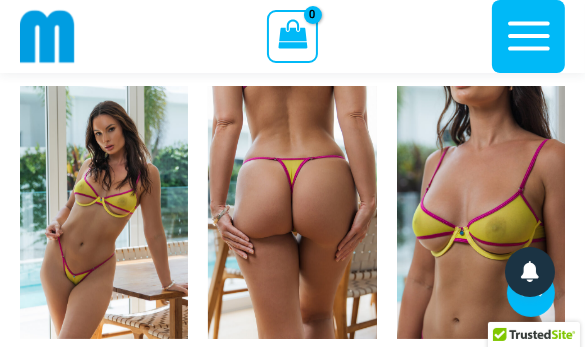click at bounding box center [292, 212] 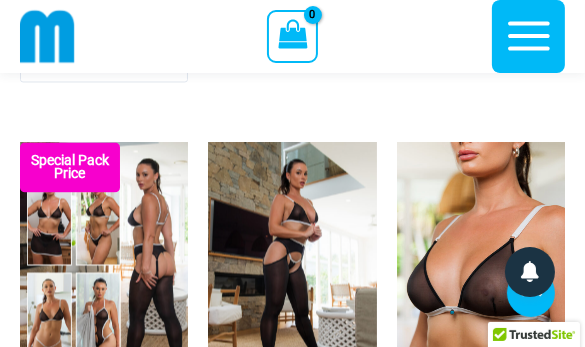 scroll, scrollTop: 1917, scrollLeft: 0, axis: vertical 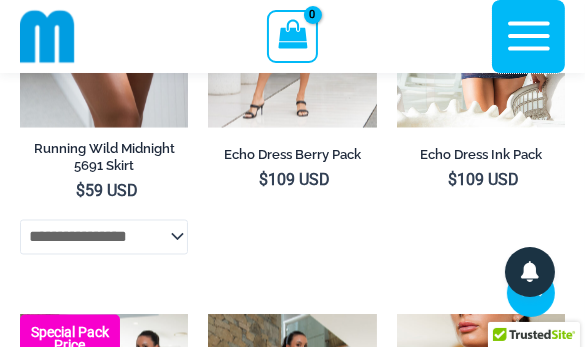 click 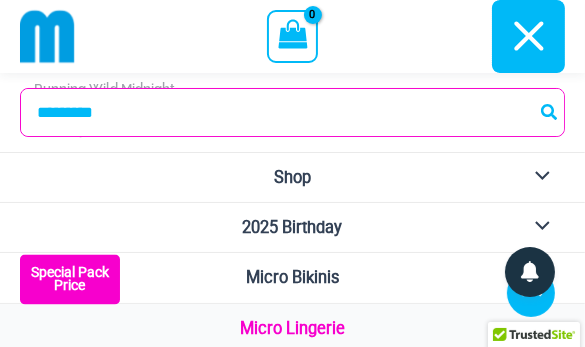 scroll, scrollTop: 2088, scrollLeft: 0, axis: vertical 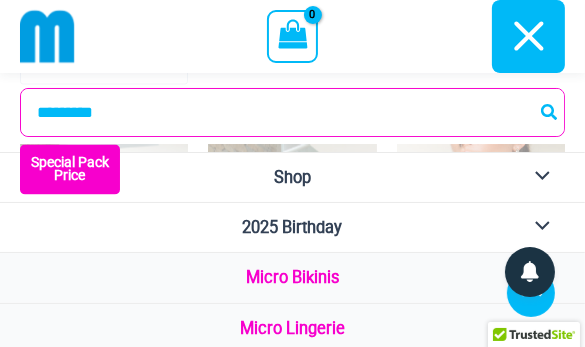 click on "Micro Bikinis" at bounding box center (292, 277) 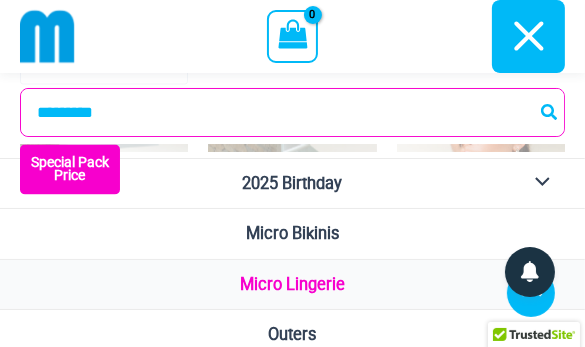 scroll, scrollTop: 102, scrollLeft: 0, axis: vertical 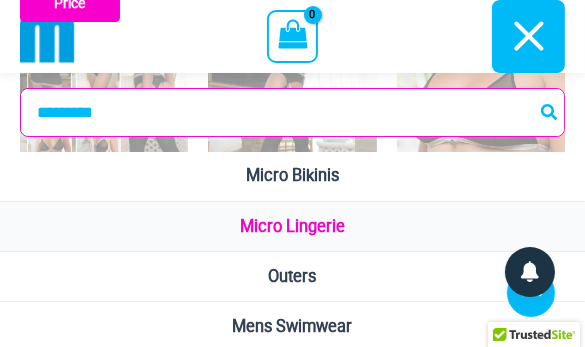 click on "Micro Lingerie" at bounding box center [292, 226] 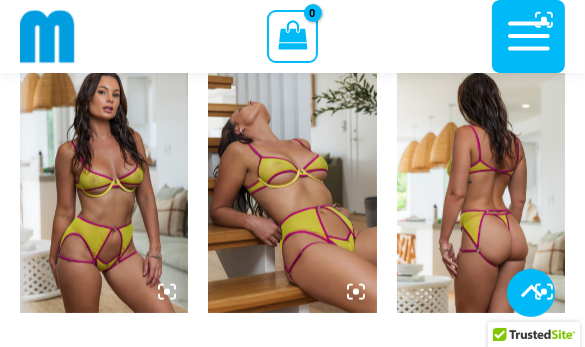 scroll, scrollTop: 1494, scrollLeft: 0, axis: vertical 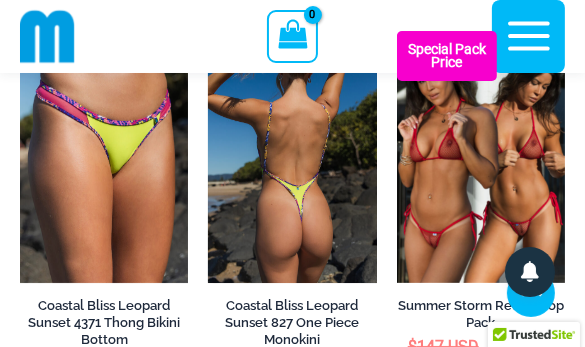click at bounding box center (292, 157) 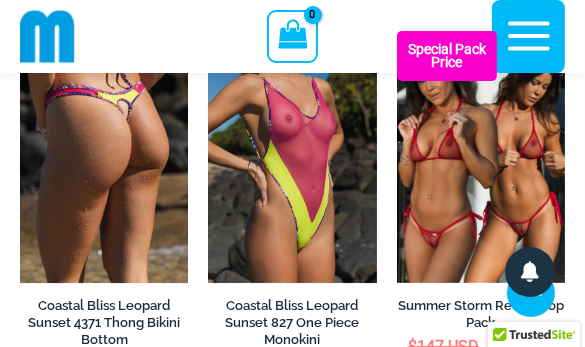 click at bounding box center [104, 157] 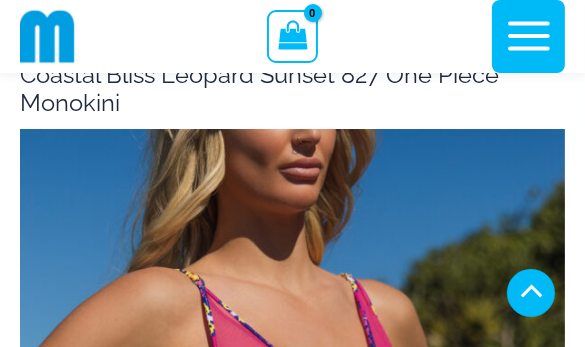 scroll, scrollTop: 1048, scrollLeft: 0, axis: vertical 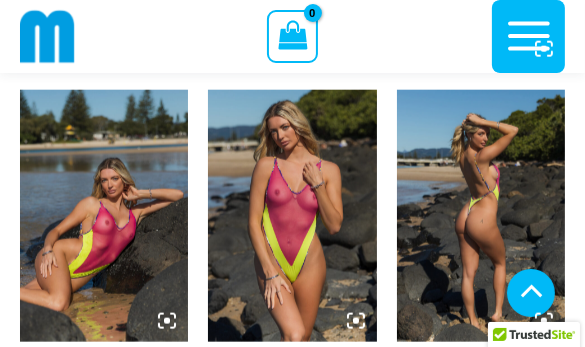 click at bounding box center [104, 216] 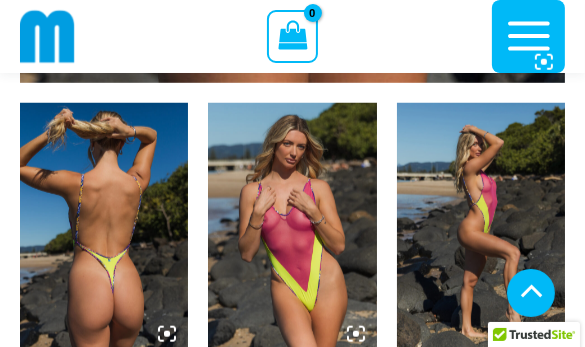 click at bounding box center [104, 229] 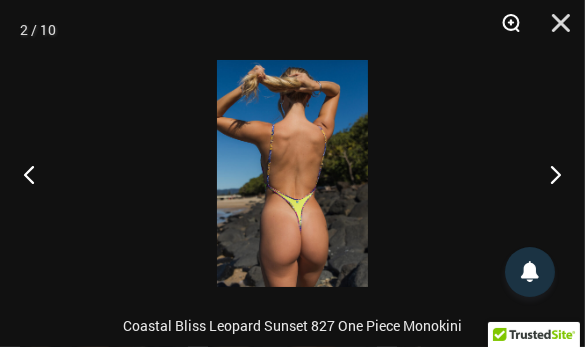 click at bounding box center (504, 30) 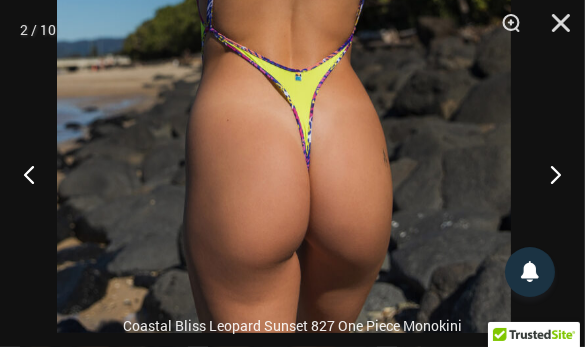 click on "Skip to content
Search for:
Search
Search
No products in the cart.
No products in the cart.
Continue Shopping
2025 Birthday" at bounding box center (292, 3096) 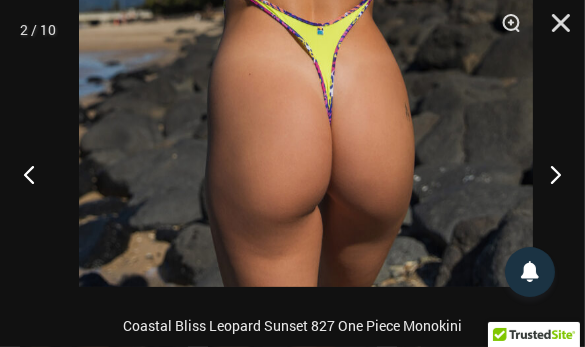 click at bounding box center [306, -54] 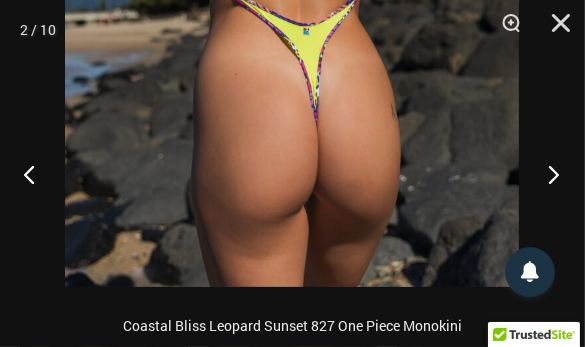 click at bounding box center [547, 174] 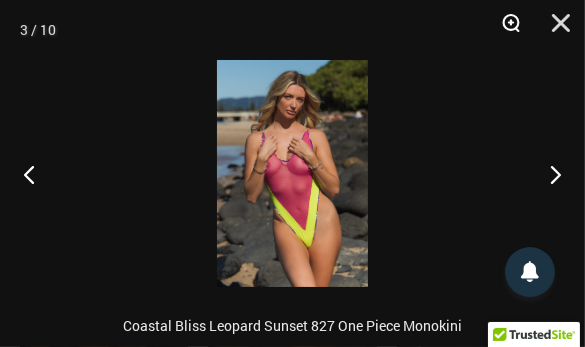 click at bounding box center (504, 30) 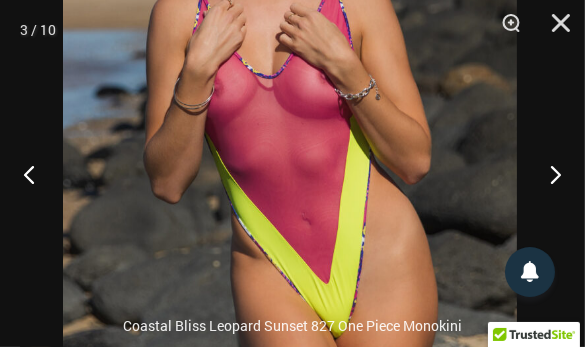 click at bounding box center (290, 113) 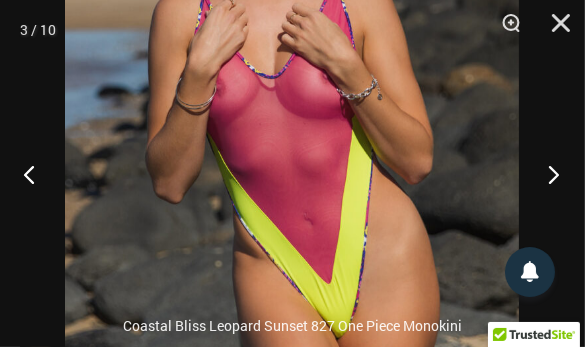 click at bounding box center (547, 174) 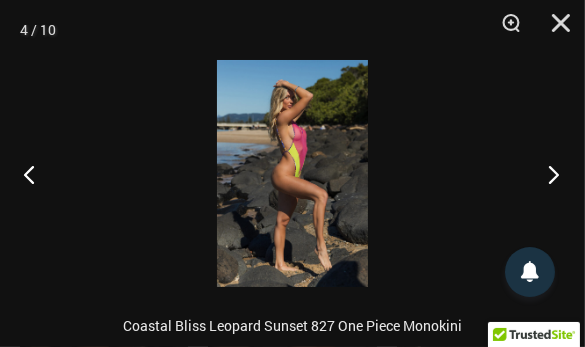 click at bounding box center (547, 174) 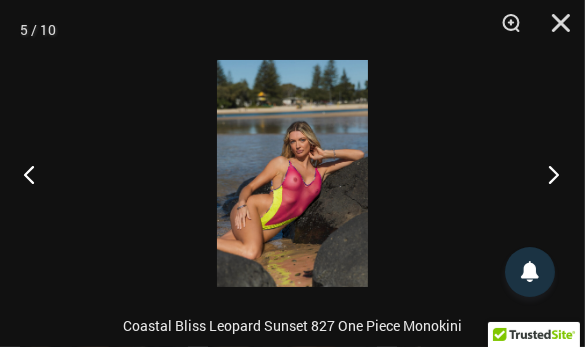 click at bounding box center (547, 174) 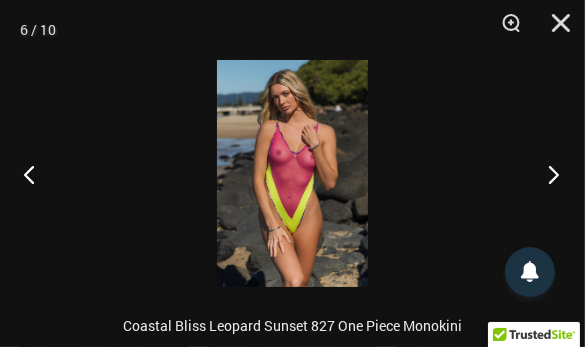 click at bounding box center [547, 174] 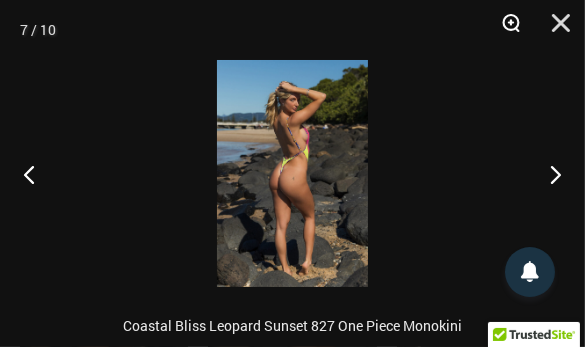 click at bounding box center (504, 30) 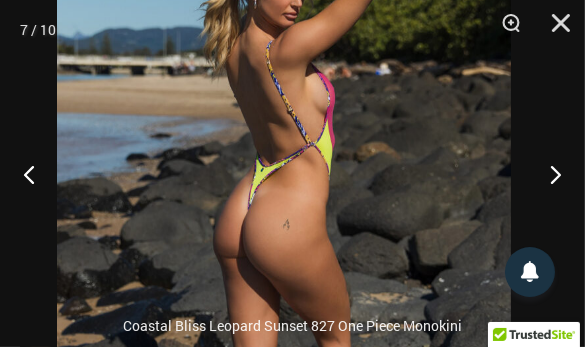 click at bounding box center [284, 209] 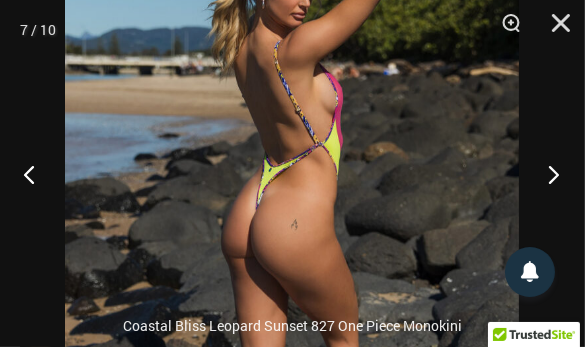 click at bounding box center (547, 174) 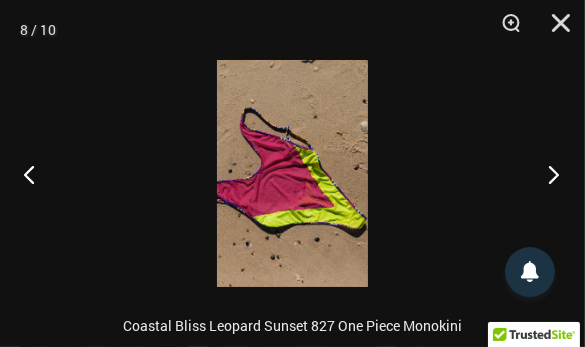 click at bounding box center [547, 174] 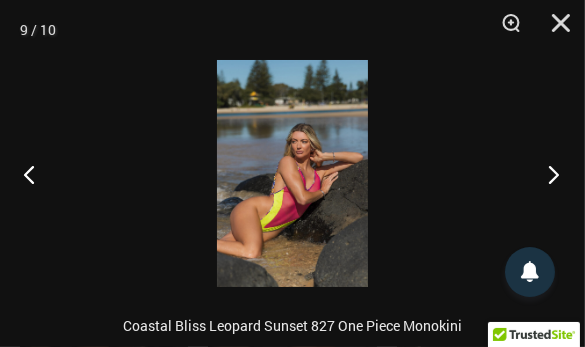 click at bounding box center [547, 174] 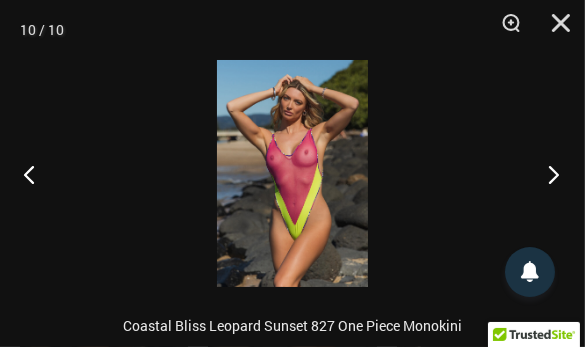click at bounding box center [547, 174] 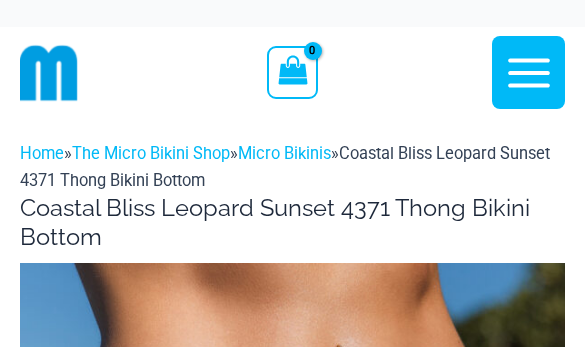 scroll, scrollTop: 437, scrollLeft: 0, axis: vertical 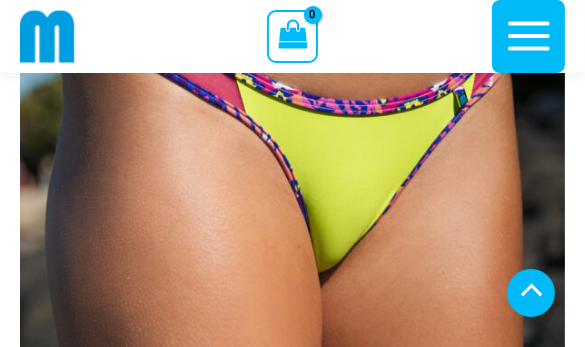 click at bounding box center [104, 1044] 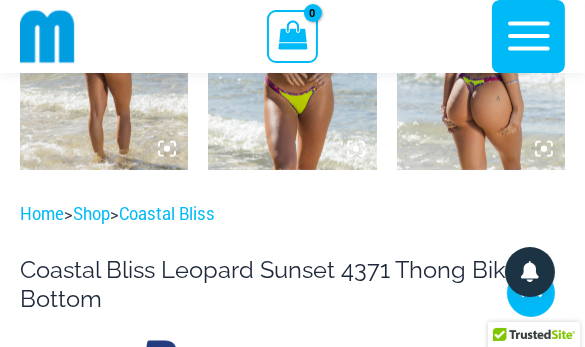 scroll, scrollTop: 1441, scrollLeft: 0, axis: vertical 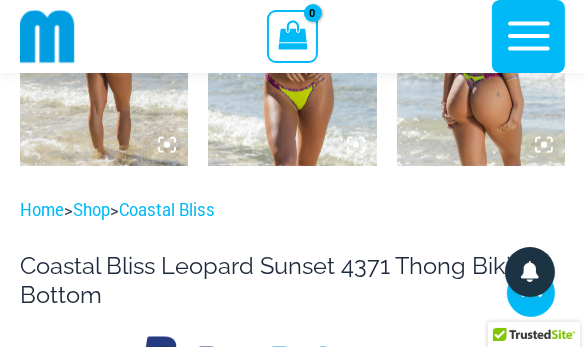 click at bounding box center [104, 40] 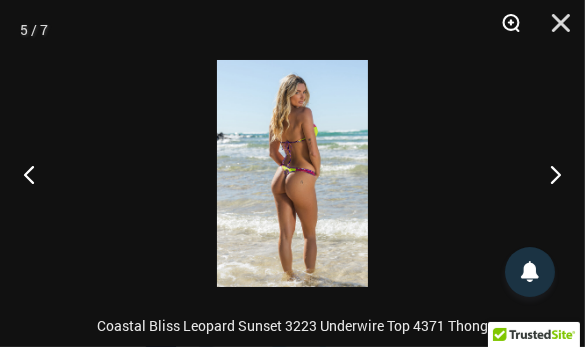 click at bounding box center [504, 30] 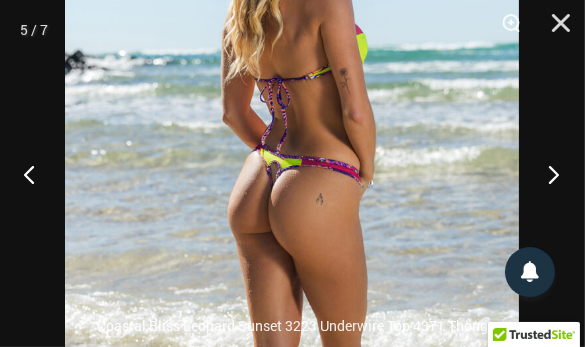 click at bounding box center [547, 174] 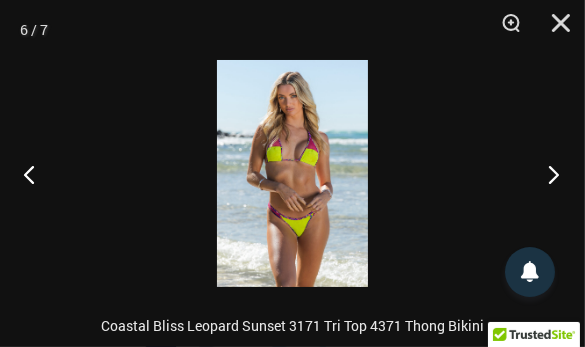 click at bounding box center (547, 174) 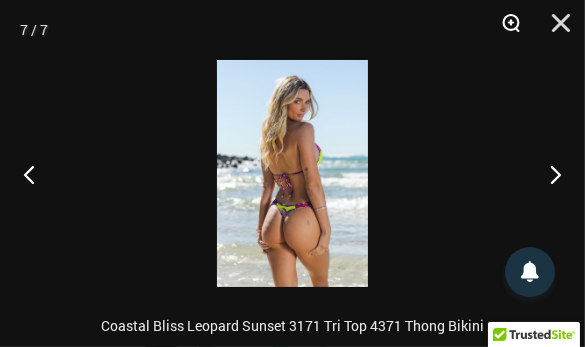 click at bounding box center (504, 30) 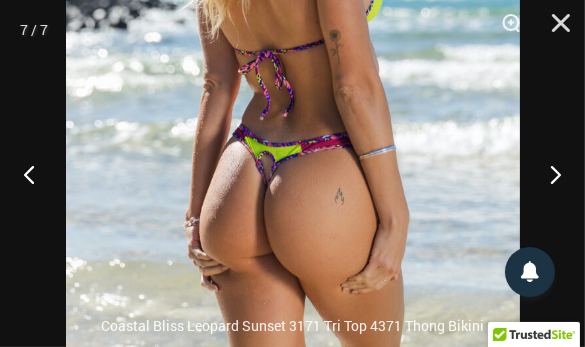 click at bounding box center [293, 47] 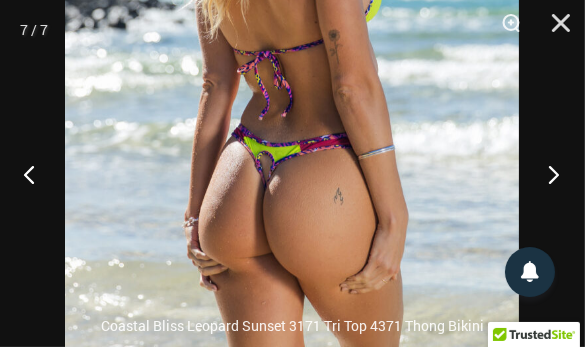 click at bounding box center (547, 174) 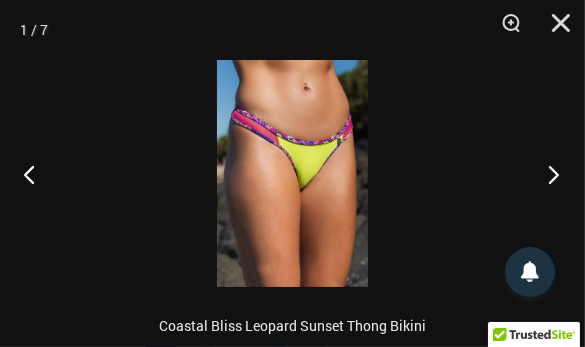 click at bounding box center [547, 174] 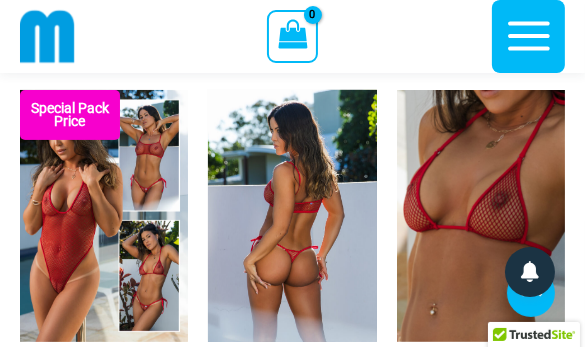 scroll, scrollTop: 4352, scrollLeft: 0, axis: vertical 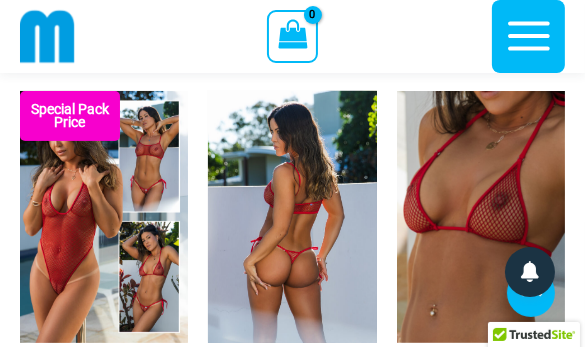 click at bounding box center (292, 217) 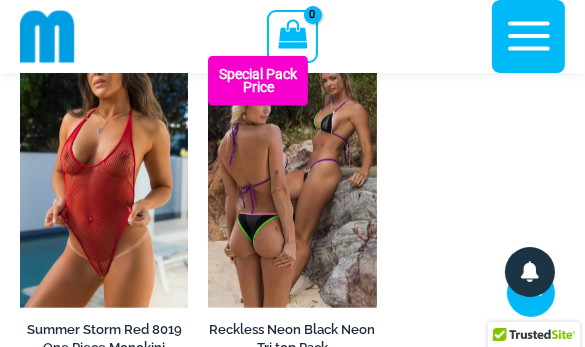 scroll, scrollTop: 5552, scrollLeft: 0, axis: vertical 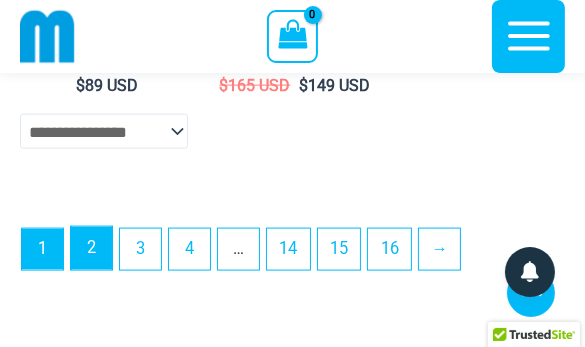 click on "2" at bounding box center (91, 248) 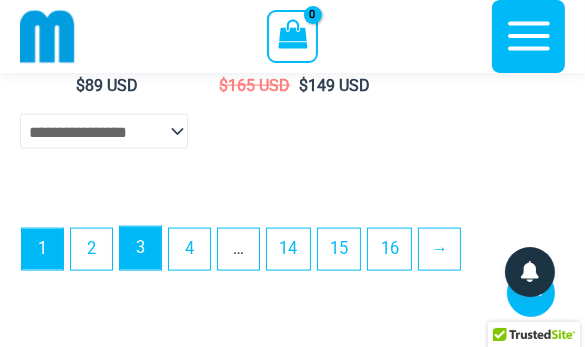 click on "3" at bounding box center (140, 248) 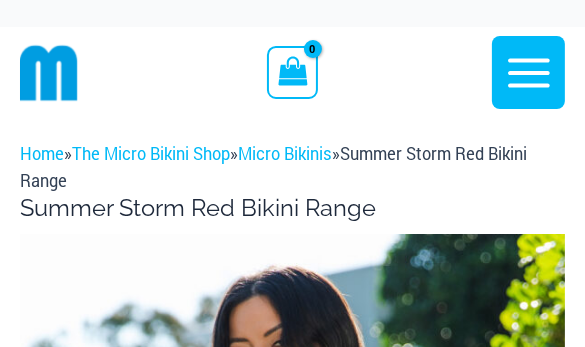 scroll, scrollTop: 227, scrollLeft: 0, axis: vertical 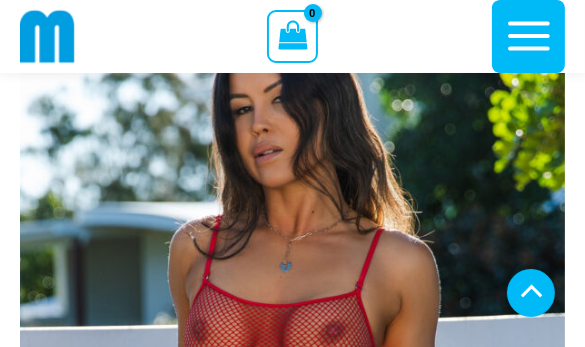 click at bounding box center [481, 953] 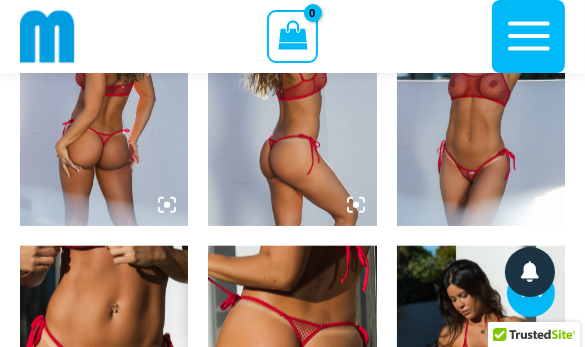 scroll, scrollTop: 982, scrollLeft: 0, axis: vertical 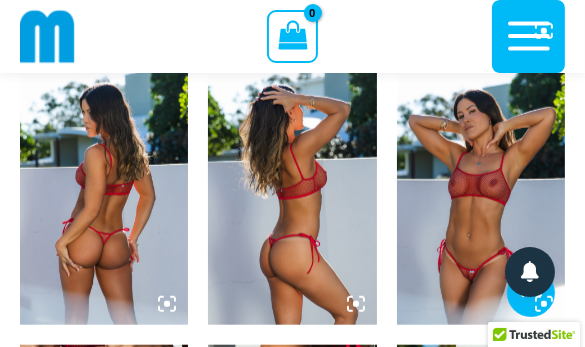 click at bounding box center (481, 198) 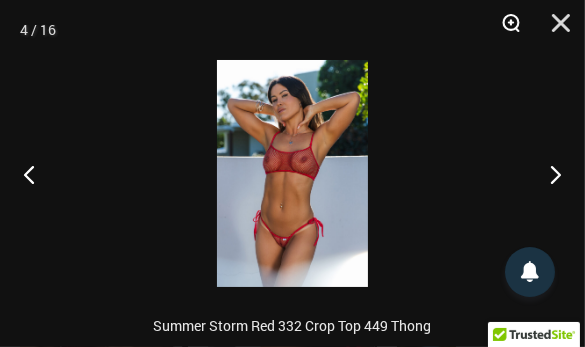 click at bounding box center [504, 30] 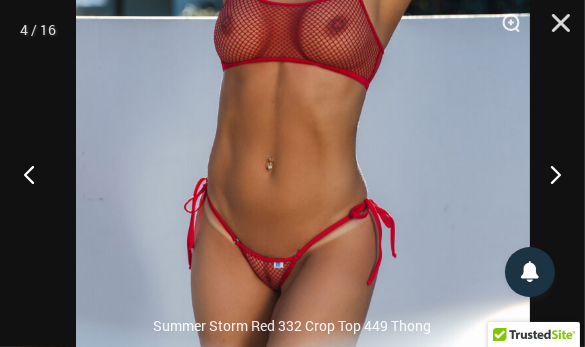click on "Skip to content
Search for:
Search
Search
No products in the cart.
No products in the cart.
Continue Shopping
2025 Birthday" at bounding box center [292, 3800] 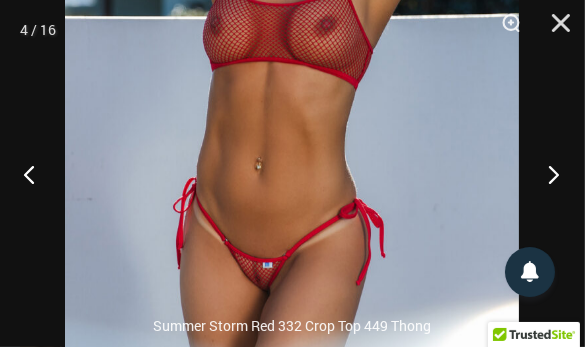 click at bounding box center [547, 174] 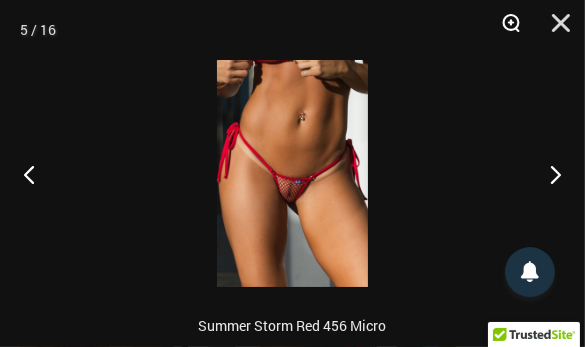 click at bounding box center (504, 30) 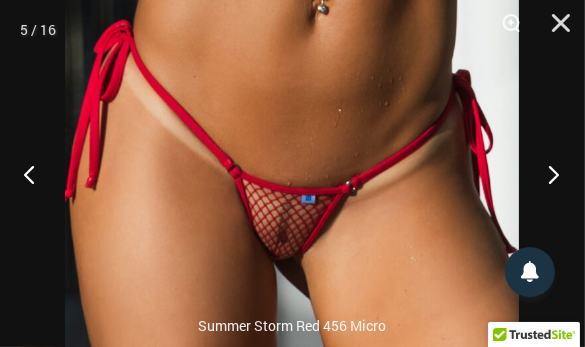 click at bounding box center [547, 174] 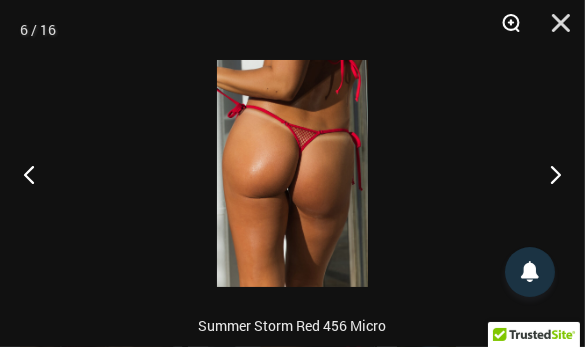 click at bounding box center (504, 30) 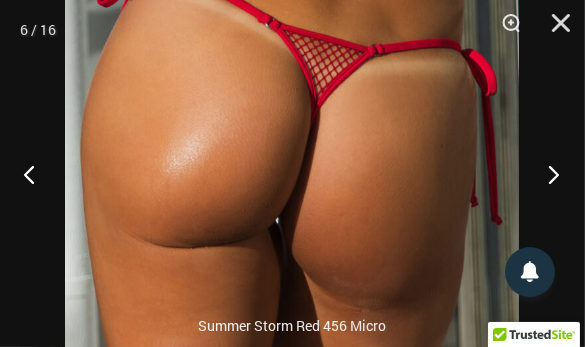 click at bounding box center [547, 174] 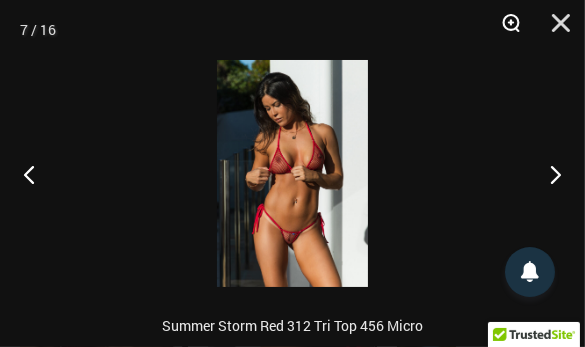 click at bounding box center [504, 30] 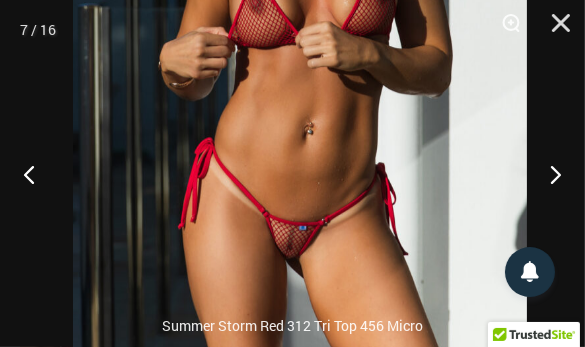 click on "Skip to content
Search for:
Search
Search
No products in the cart.
No products in the cart.
Continue Shopping
2025 Birthday" at bounding box center (292, 3800) 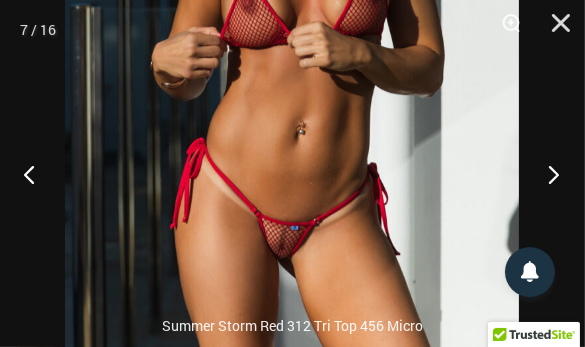 click at bounding box center [547, 174] 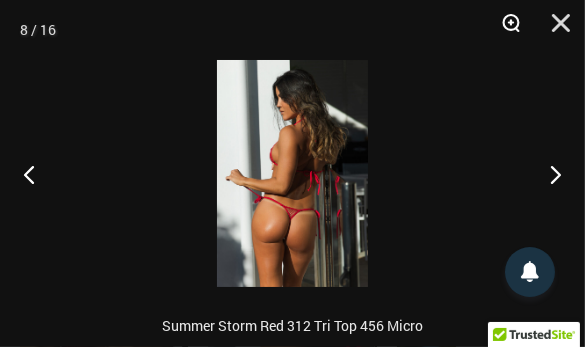 click at bounding box center [504, 30] 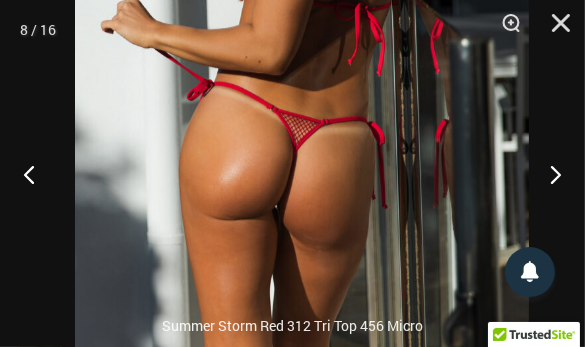 click on "Skip to content
Search for:
Search
Search
No products in the cart.
No products in the cart.
Continue Shopping
2025 Birthday" at bounding box center [292, 3800] 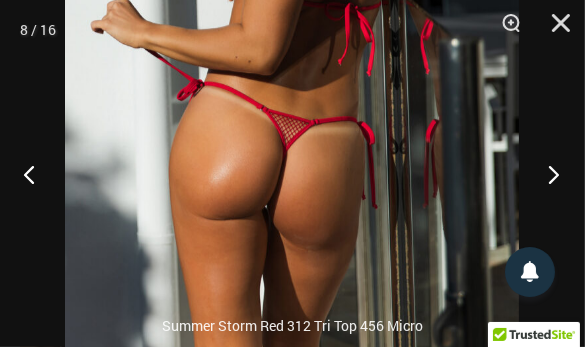 click at bounding box center (547, 174) 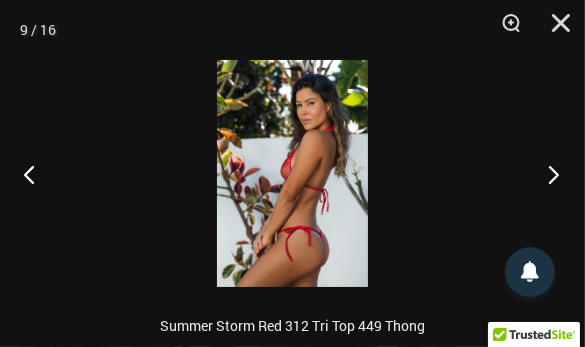 click at bounding box center [547, 174] 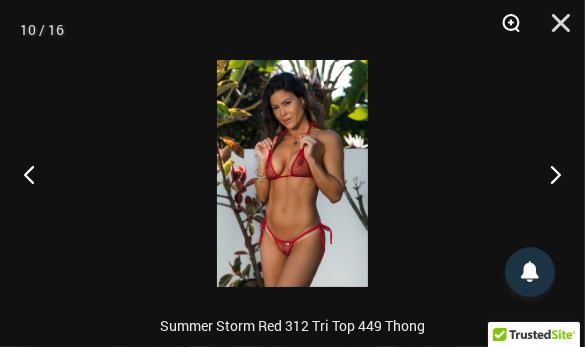 click at bounding box center [504, 30] 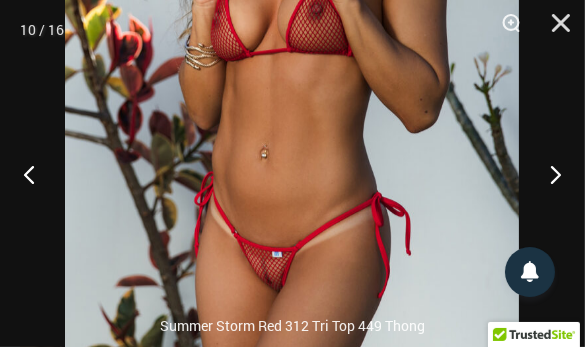 click at bounding box center [292, 43] 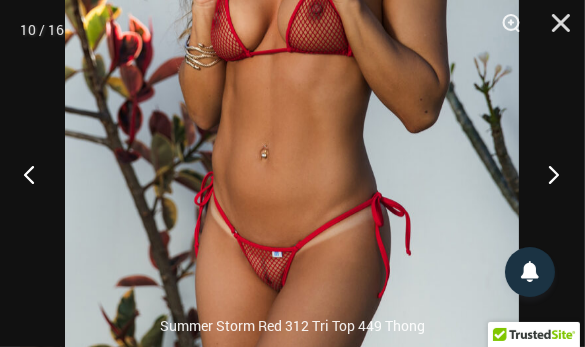 click at bounding box center [547, 174] 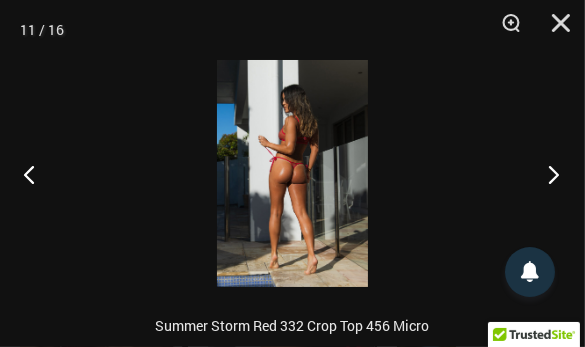 click at bounding box center [547, 174] 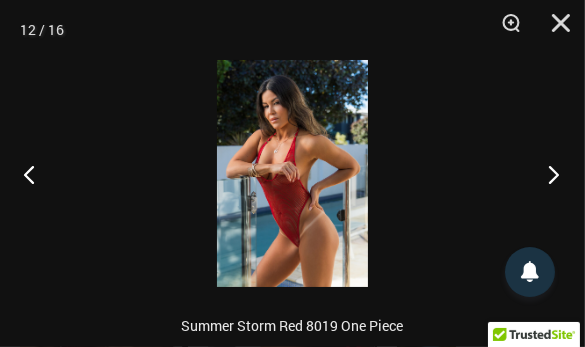click at bounding box center (547, 174) 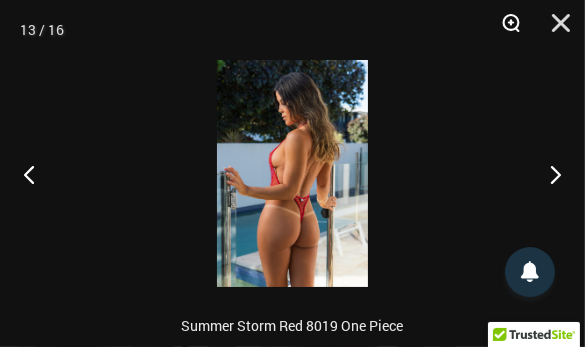 click at bounding box center (504, 30) 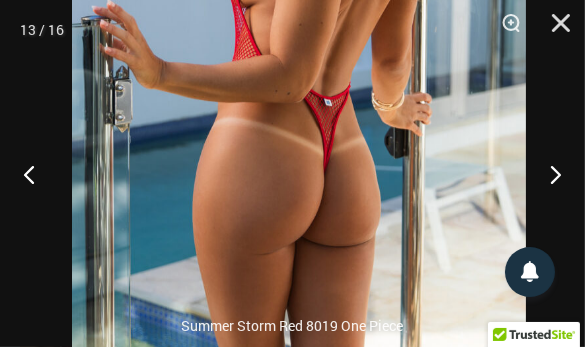 click on "Skip to content
Search for:
Search
Search
No products in the cart.
No products in the cart.
Continue Shopping
2025 Birthday" at bounding box center (292, 3800) 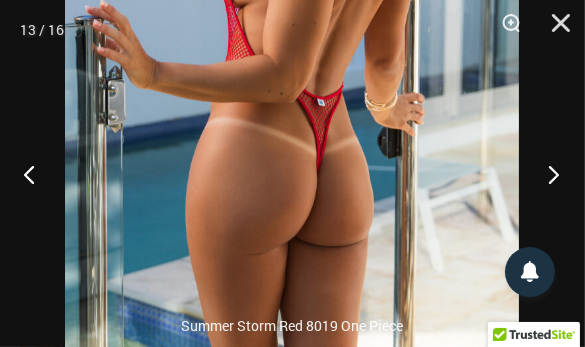 click at bounding box center (547, 174) 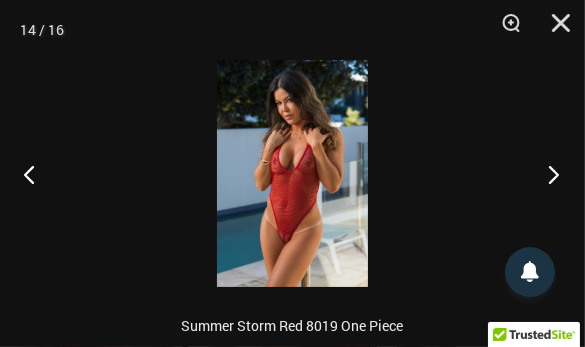 click at bounding box center (547, 174) 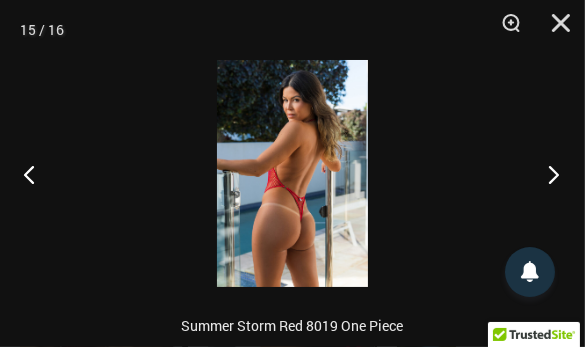 click at bounding box center [547, 174] 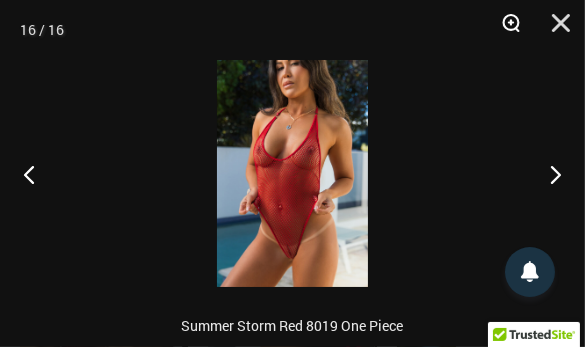 click at bounding box center [504, 30] 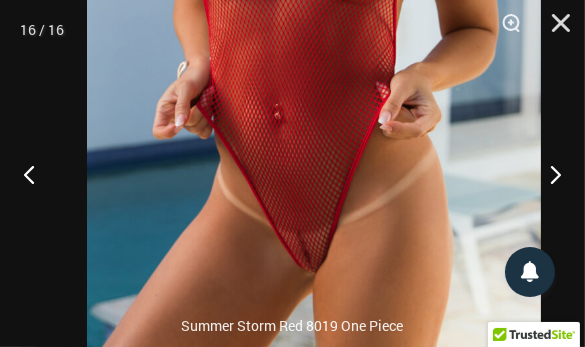 click at bounding box center [314, 15] 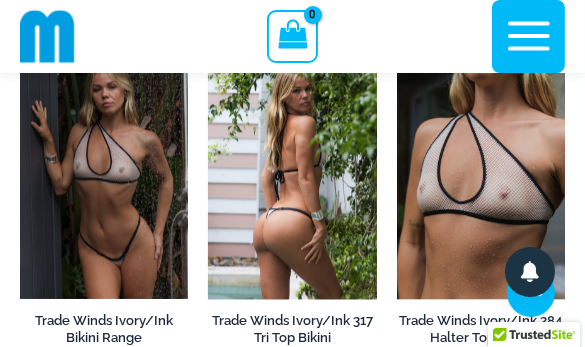 scroll, scrollTop: 2834, scrollLeft: 0, axis: vertical 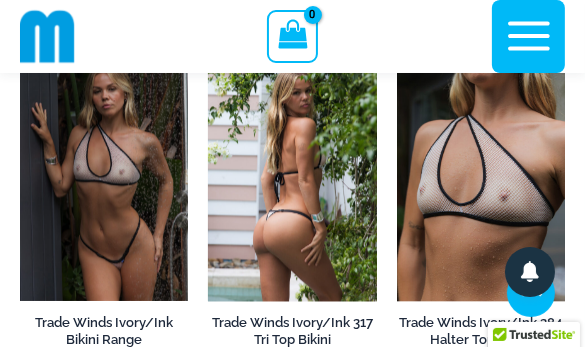 click at bounding box center [292, 174] 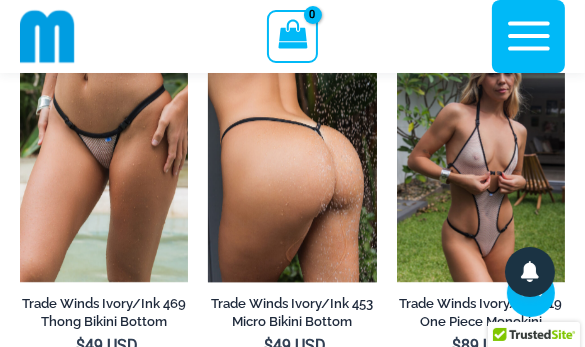 scroll, scrollTop: 3292, scrollLeft: 0, axis: vertical 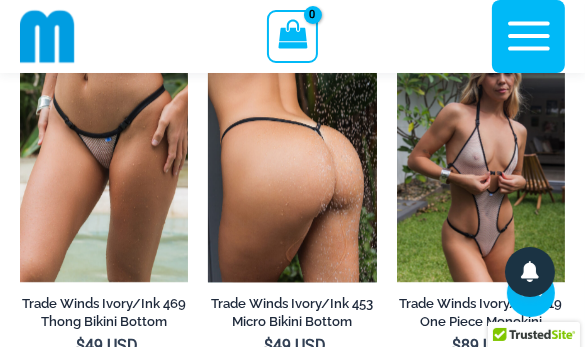 click at bounding box center [292, 156] 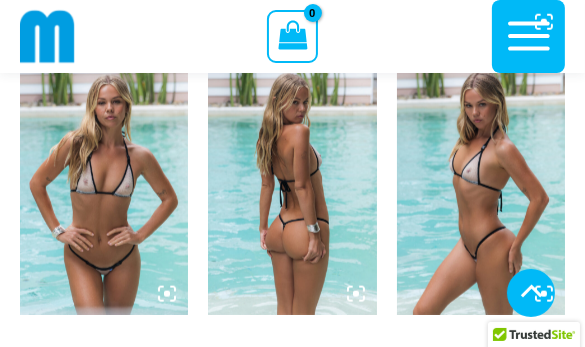 scroll, scrollTop: 1492, scrollLeft: 0, axis: vertical 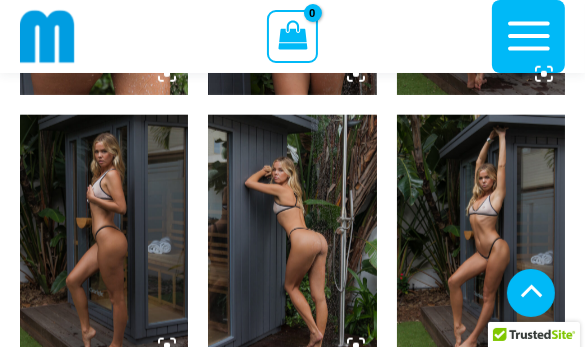 click at bounding box center [292, 241] 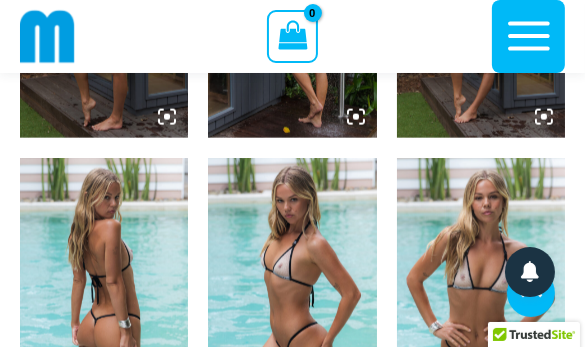 scroll, scrollTop: 1440, scrollLeft: 0, axis: vertical 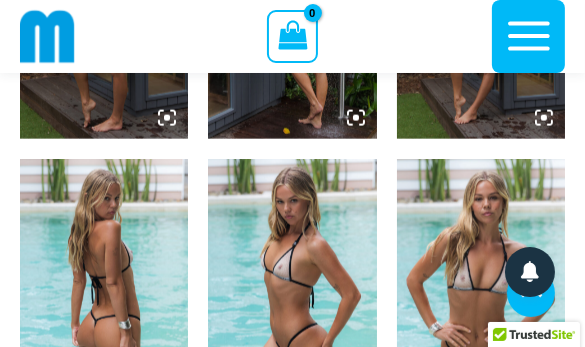 click at bounding box center [292, 13] 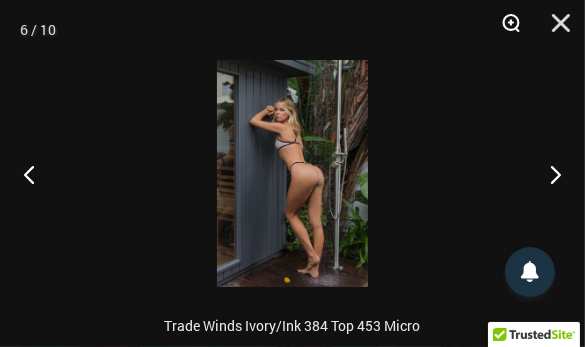 click at bounding box center [504, 30] 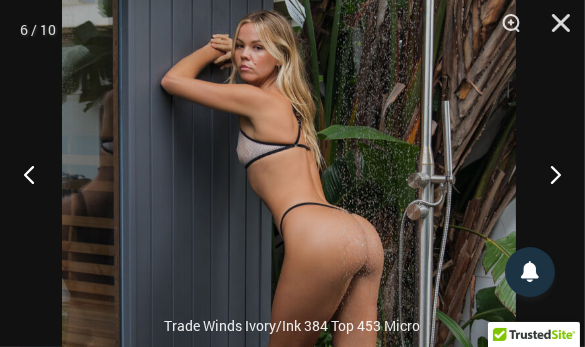 click at bounding box center [289, 237] 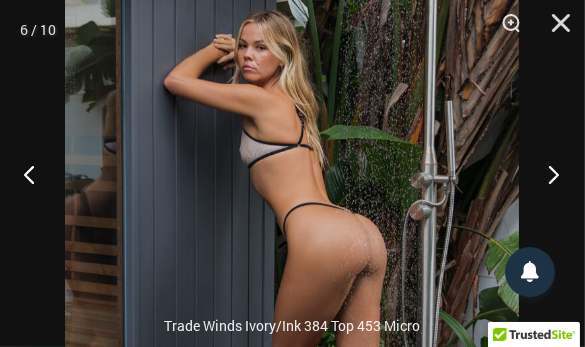 click at bounding box center [547, 174] 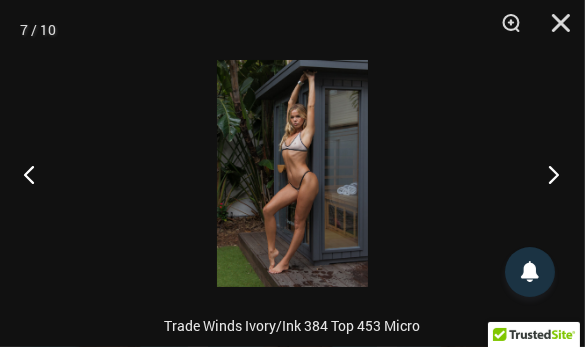 click at bounding box center (547, 174) 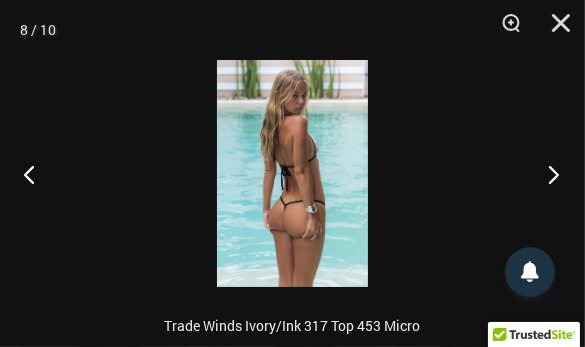 click at bounding box center (547, 174) 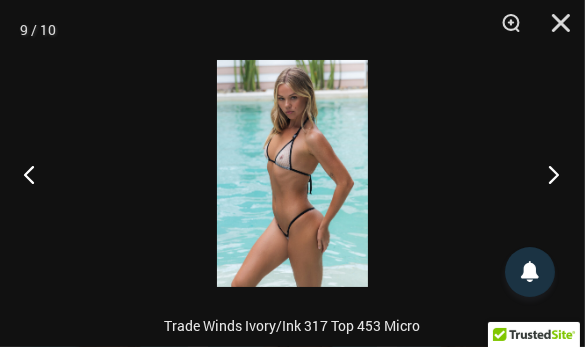 click at bounding box center [547, 174] 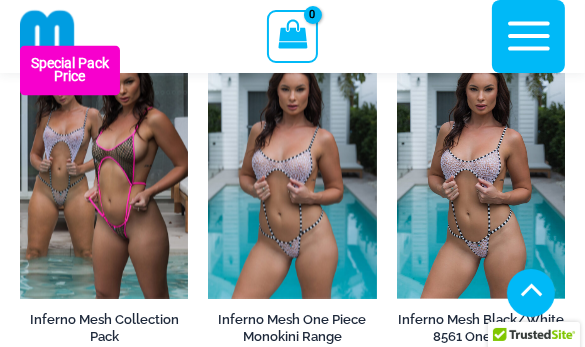 scroll, scrollTop: 1996, scrollLeft: 0, axis: vertical 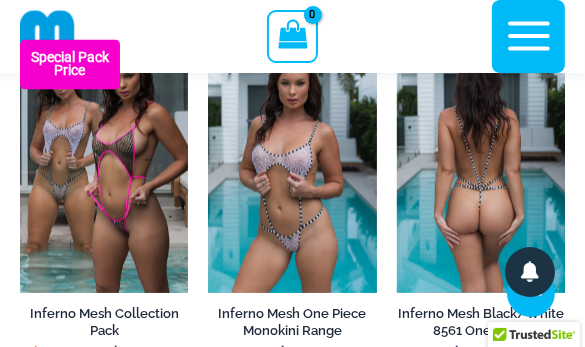 click at bounding box center (481, 166) 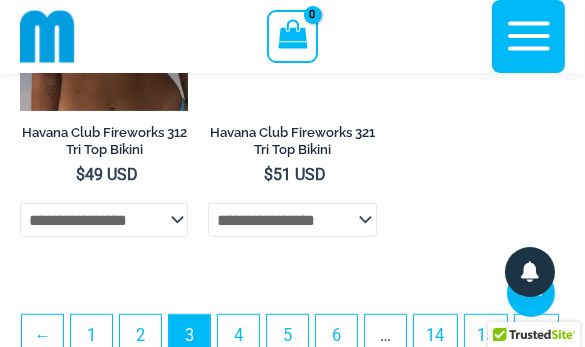 scroll, scrollTop: 4853, scrollLeft: 0, axis: vertical 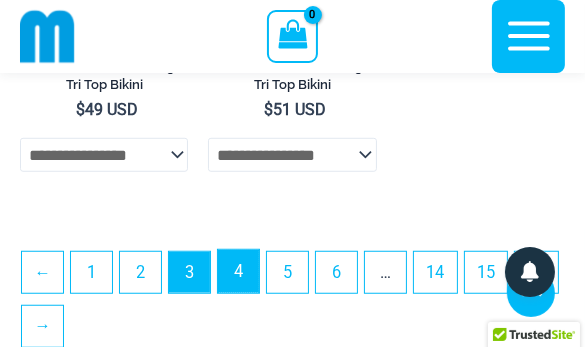 click on "4" at bounding box center [238, 271] 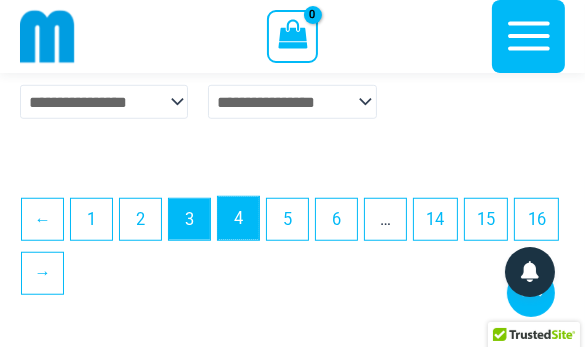 scroll, scrollTop: 5138, scrollLeft: 0, axis: vertical 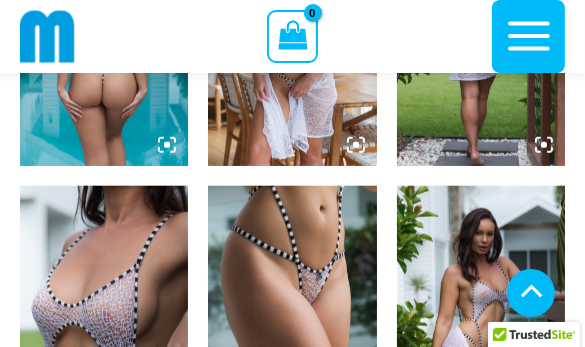 click at bounding box center [104, 39] 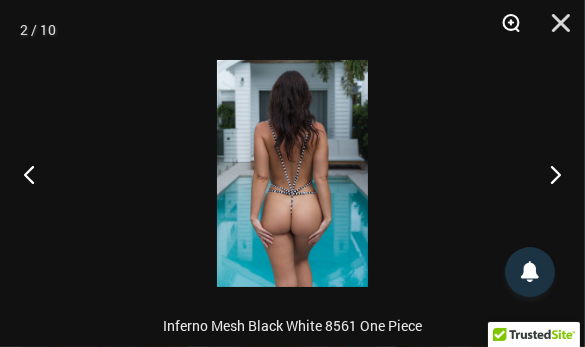 click at bounding box center [504, 30] 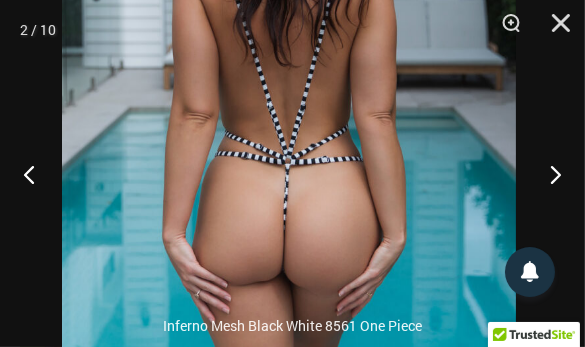 click at bounding box center [289, 101] 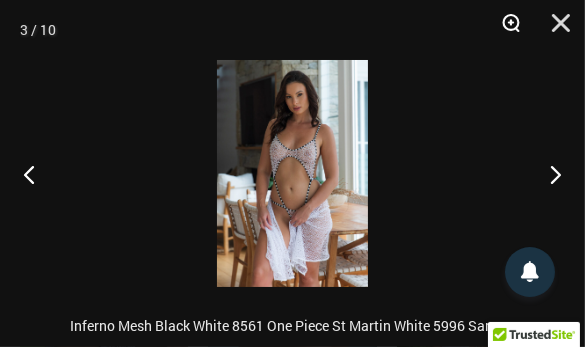 click at bounding box center (504, 30) 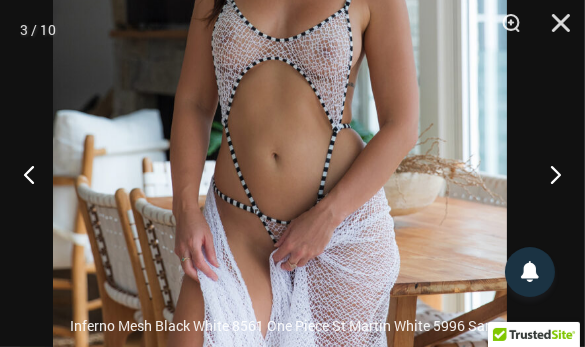 click at bounding box center (280, 110) 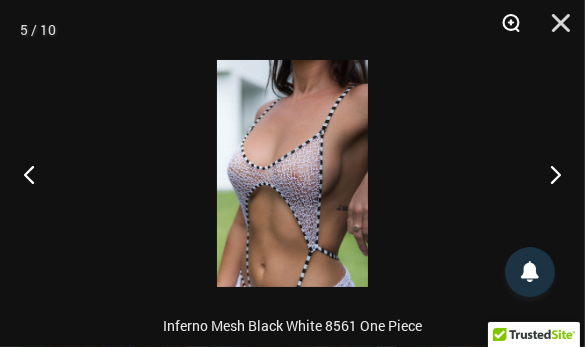click at bounding box center [504, 30] 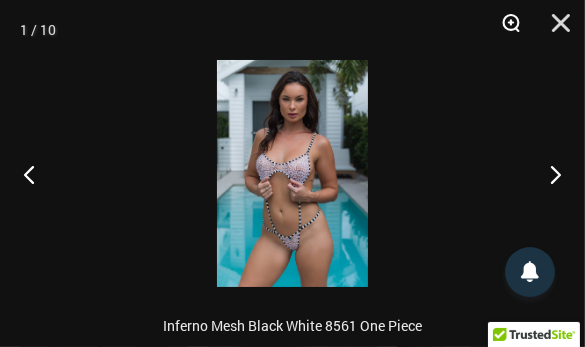 click at bounding box center [504, 30] 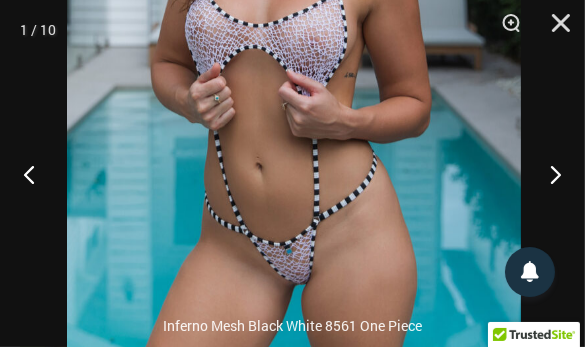 click at bounding box center (294, 53) 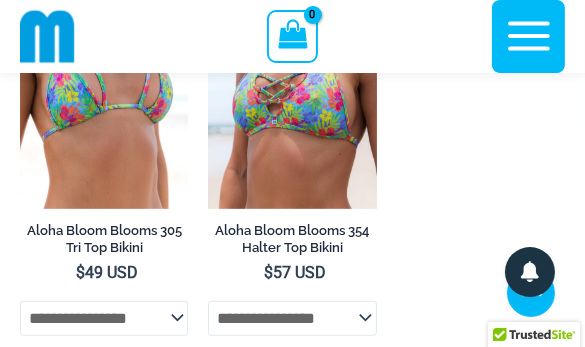scroll, scrollTop: 4892, scrollLeft: 0, axis: vertical 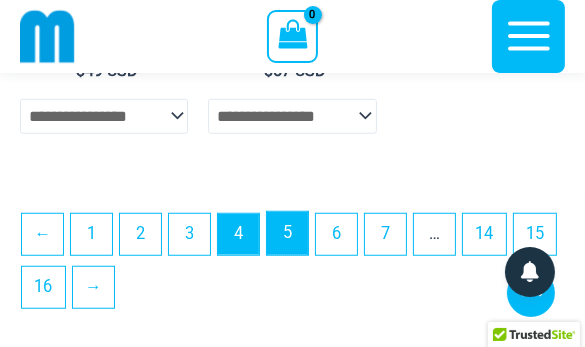 click on "5" at bounding box center [287, 233] 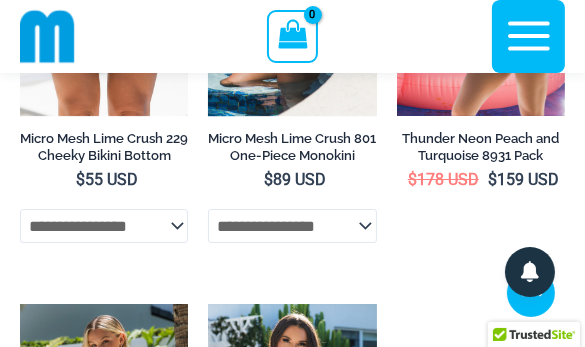 scroll, scrollTop: 4065, scrollLeft: 0, axis: vertical 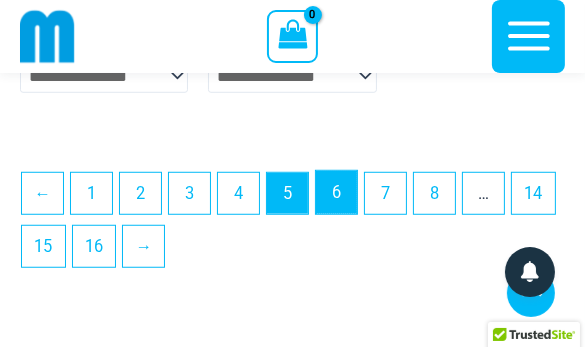 click on "6" at bounding box center (336, 192) 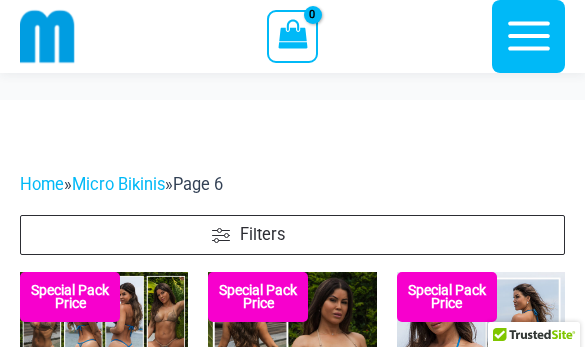 scroll, scrollTop: 186, scrollLeft: 0, axis: vertical 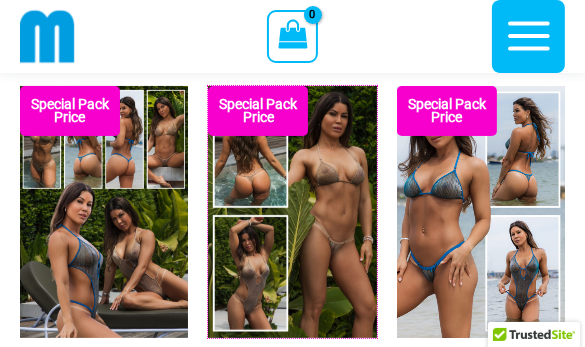 click at bounding box center (208, 86) 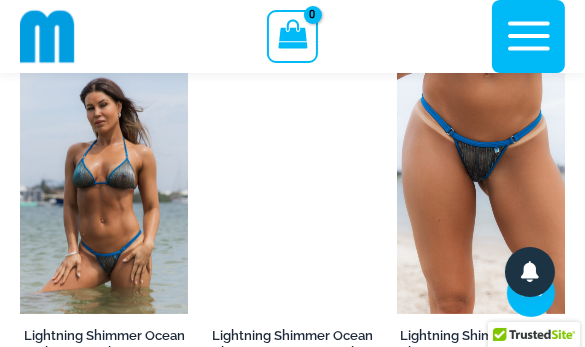 scroll, scrollTop: 586, scrollLeft: 0, axis: vertical 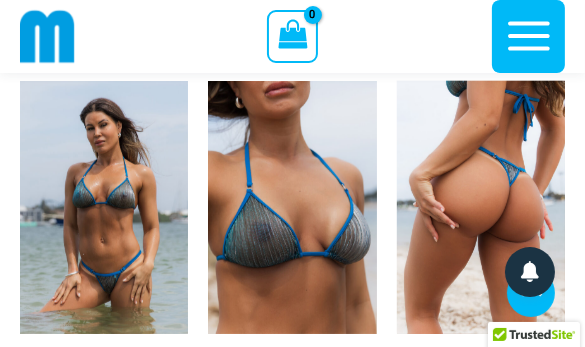 click at bounding box center (481, 207) 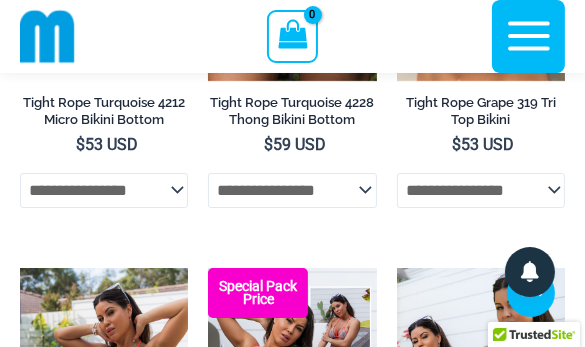 scroll, scrollTop: 4129, scrollLeft: 0, axis: vertical 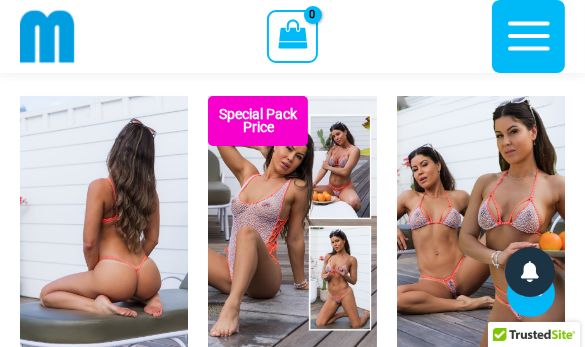 click at bounding box center [104, 222] 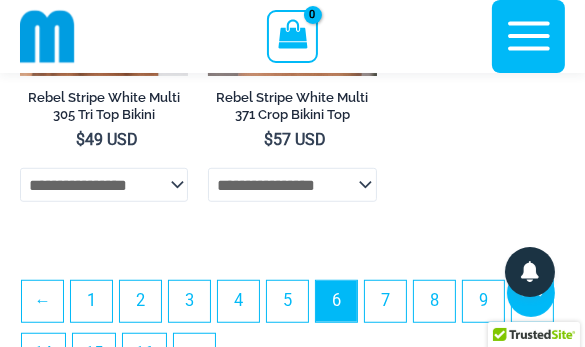 scroll, scrollTop: 4700, scrollLeft: 0, axis: vertical 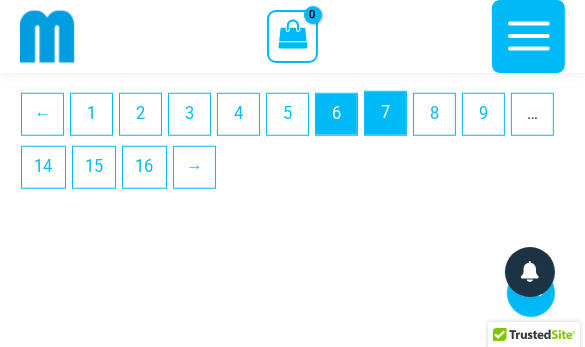 click on "7" at bounding box center [385, 113] 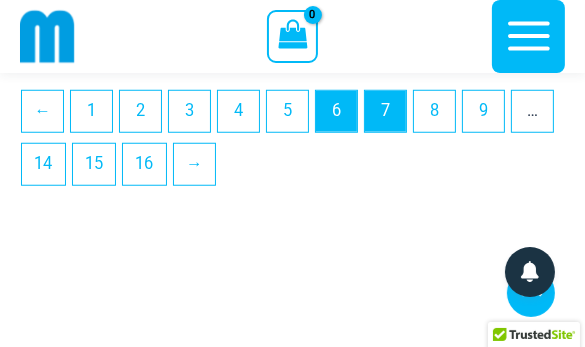 scroll, scrollTop: 4986, scrollLeft: 0, axis: vertical 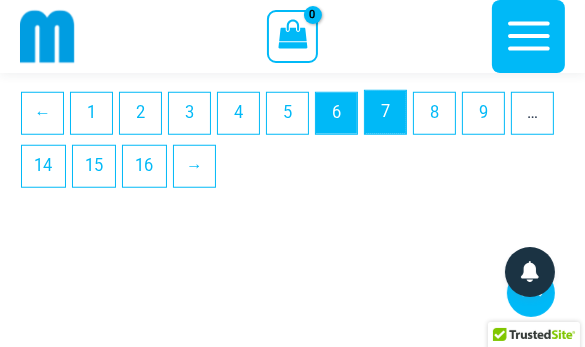 click on "7" at bounding box center (385, 112) 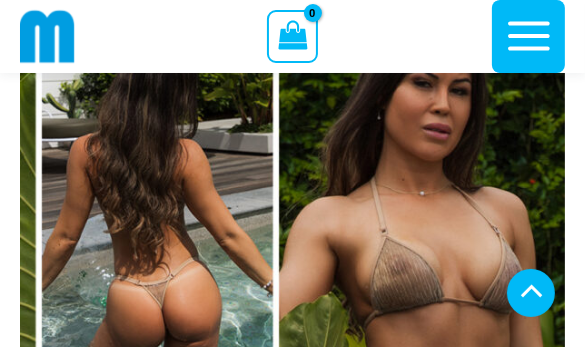 scroll, scrollTop: 925, scrollLeft: 0, axis: vertical 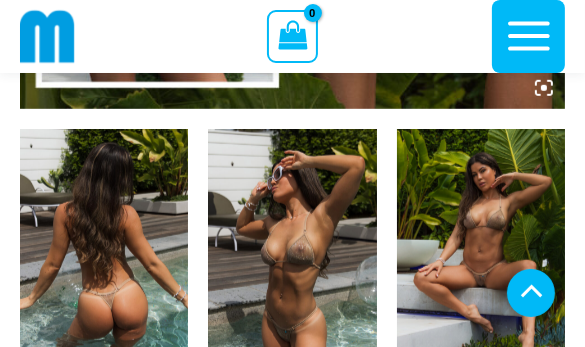click at bounding box center (104, 255) 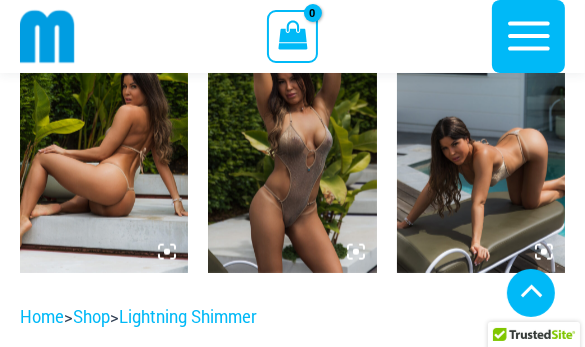 scroll, scrollTop: 1310, scrollLeft: 0, axis: vertical 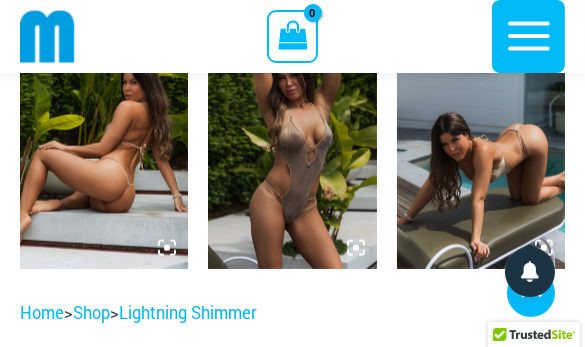 click at bounding box center (481, 143) 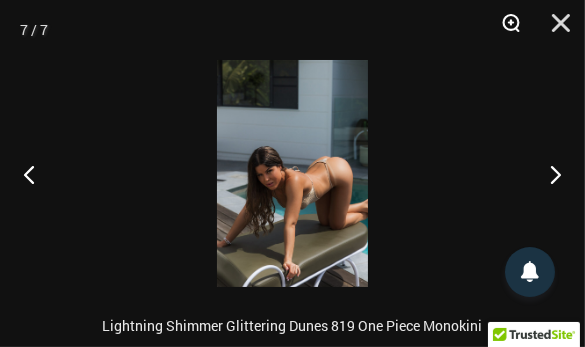 click at bounding box center (504, 30) 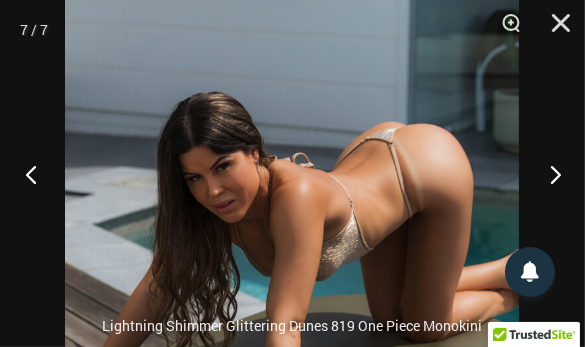 click at bounding box center [37, 174] 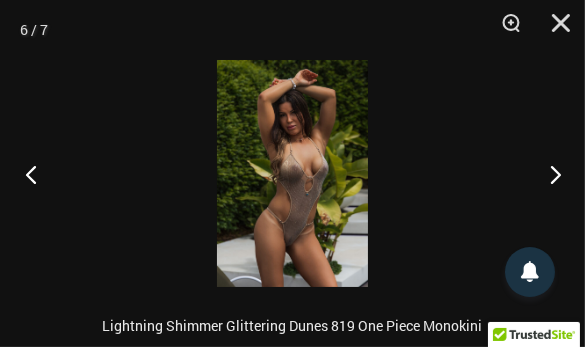 click at bounding box center (37, 174) 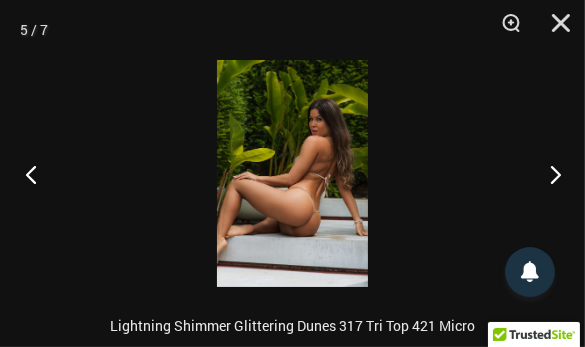 click at bounding box center (37, 174) 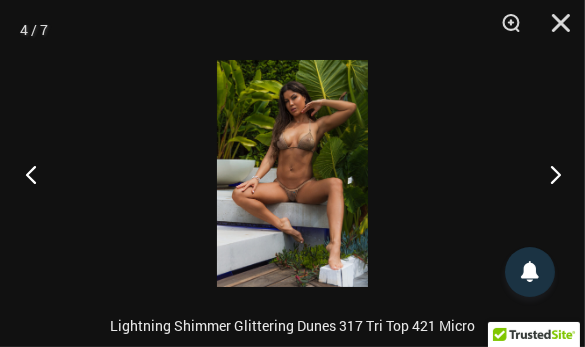 click at bounding box center (37, 174) 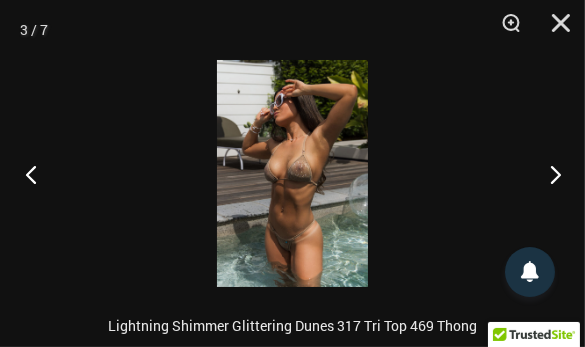 click at bounding box center (37, 174) 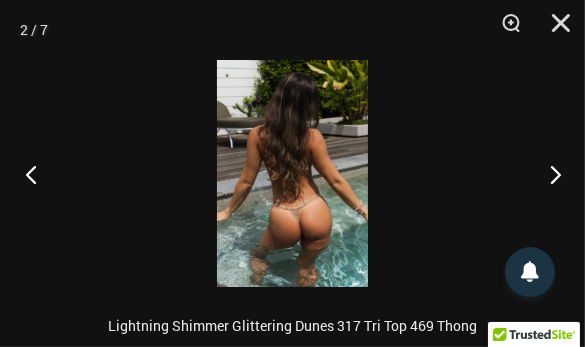 click at bounding box center (37, 174) 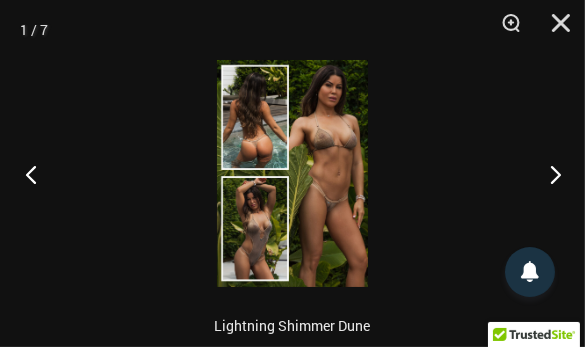 click at bounding box center (37, 174) 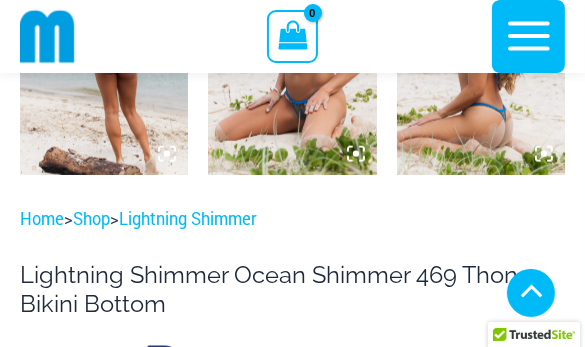 scroll, scrollTop: 1661, scrollLeft: 0, axis: vertical 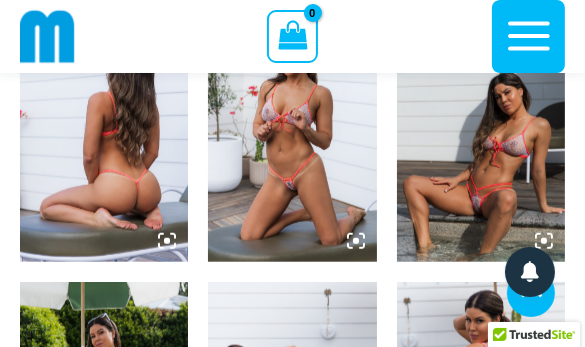 click at bounding box center [292, 136] 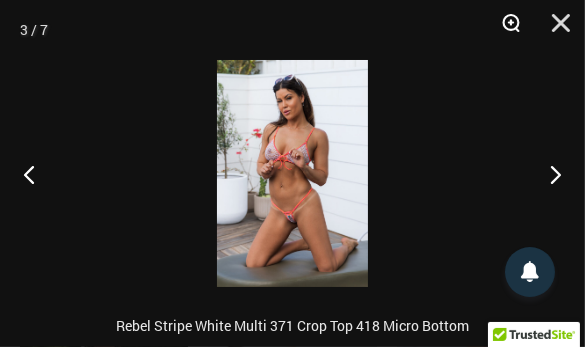 click at bounding box center (504, 30) 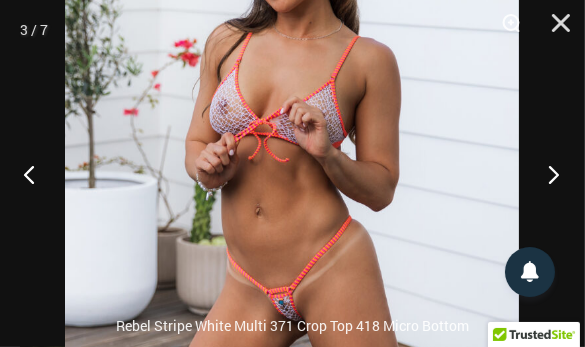 click at bounding box center [547, 174] 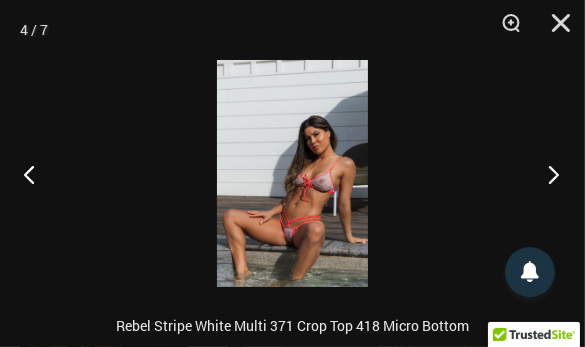 click at bounding box center (547, 174) 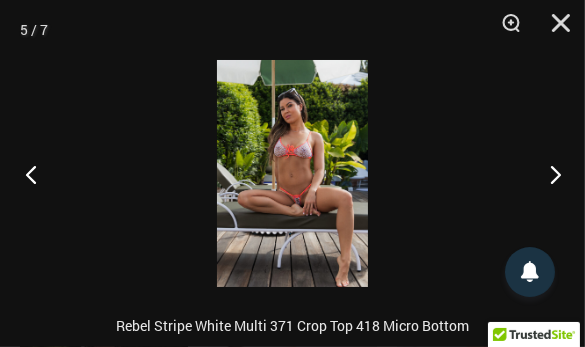 click at bounding box center (37, 174) 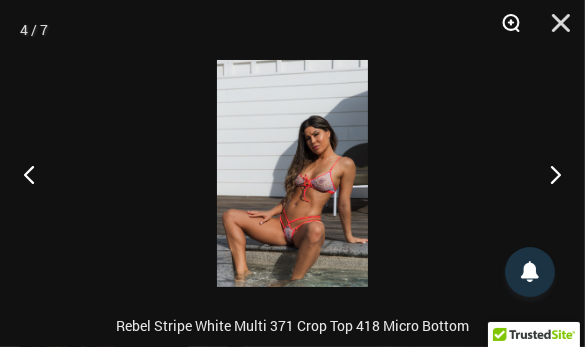 click at bounding box center [504, 30] 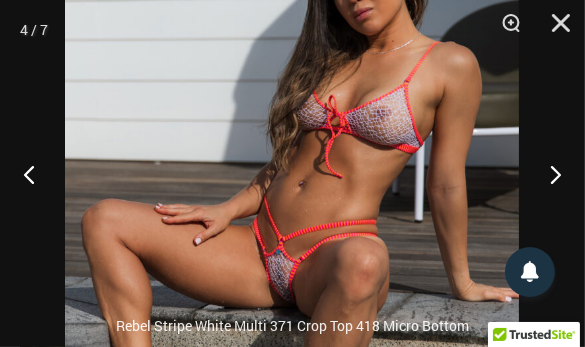 click at bounding box center (292, 92) 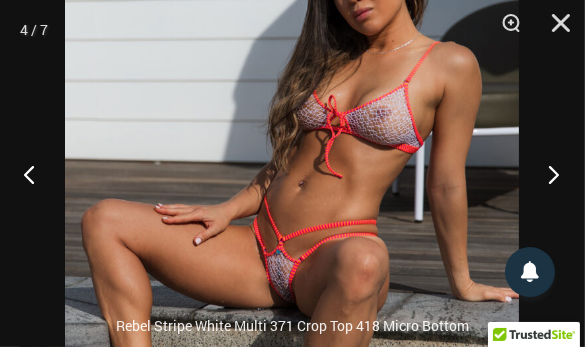 click at bounding box center [547, 174] 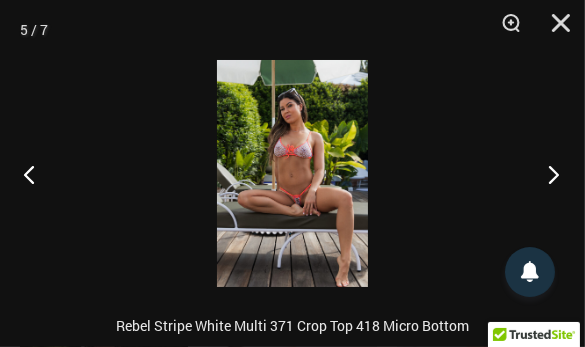 click at bounding box center [547, 174] 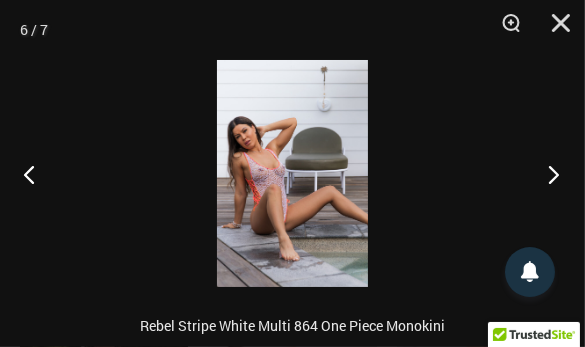 click at bounding box center (547, 174) 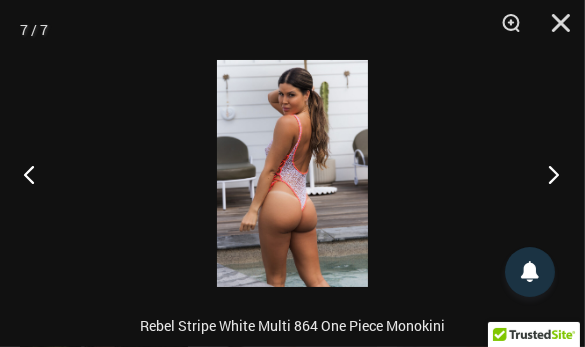 click at bounding box center [547, 174] 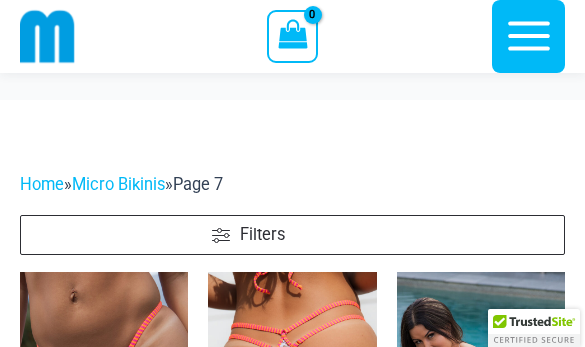 scroll, scrollTop: 188, scrollLeft: 0, axis: vertical 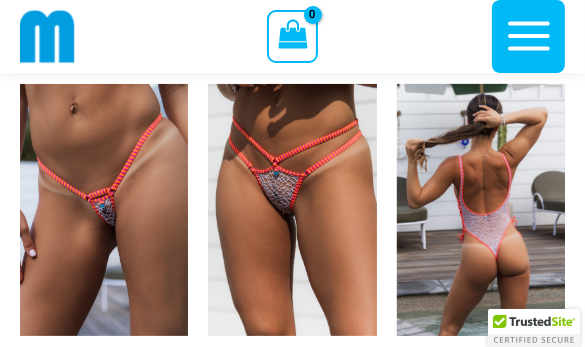 click at bounding box center (481, 210) 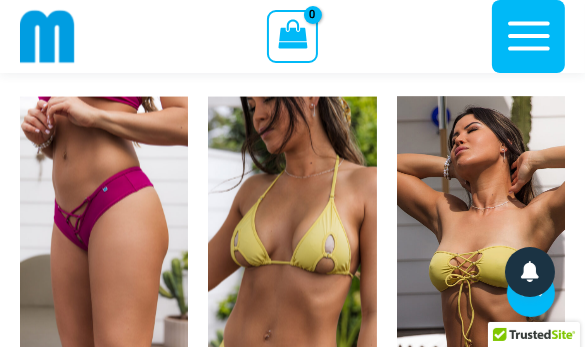 scroll, scrollTop: 1845, scrollLeft: 0, axis: vertical 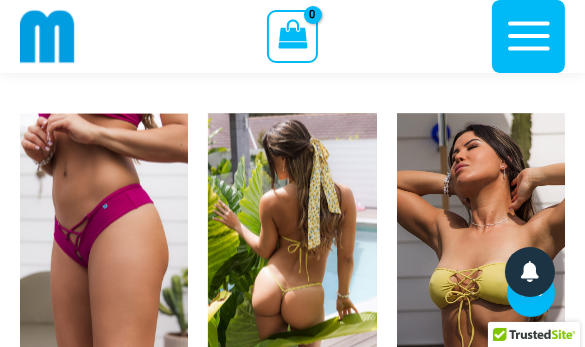 click at bounding box center (292, 240) 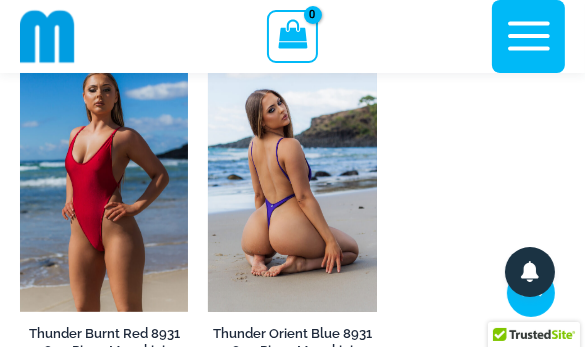 scroll, scrollTop: 4473, scrollLeft: 0, axis: vertical 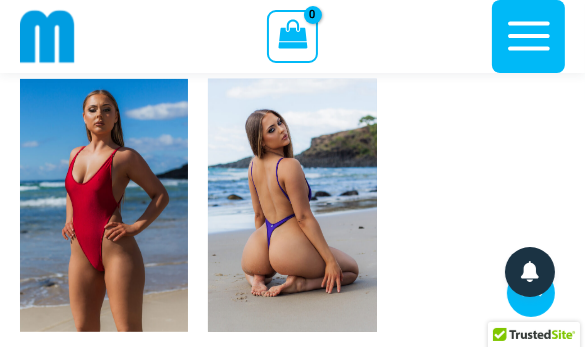 click at bounding box center [292, 205] 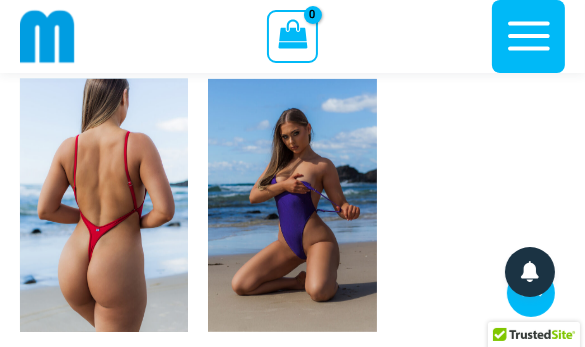 click at bounding box center (104, 205) 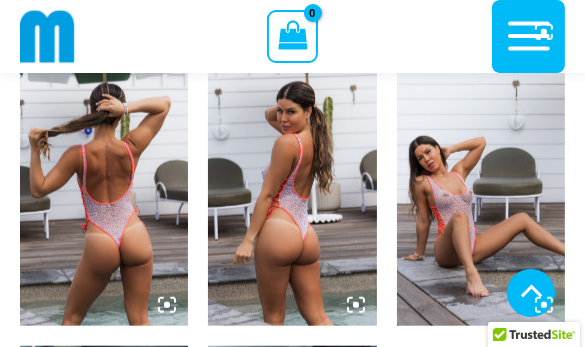 scroll, scrollTop: 1261, scrollLeft: 0, axis: vertical 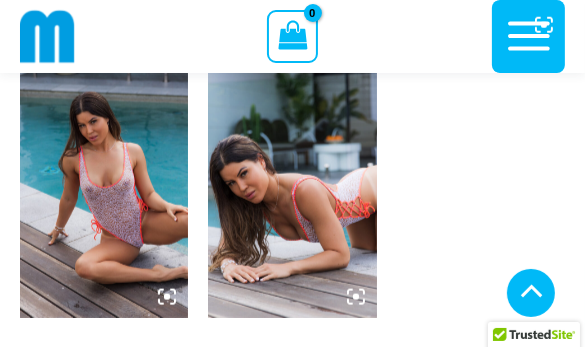 click at bounding box center [292, 192] 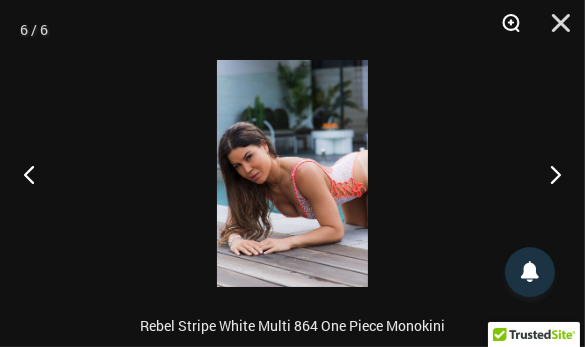 click at bounding box center (504, 30) 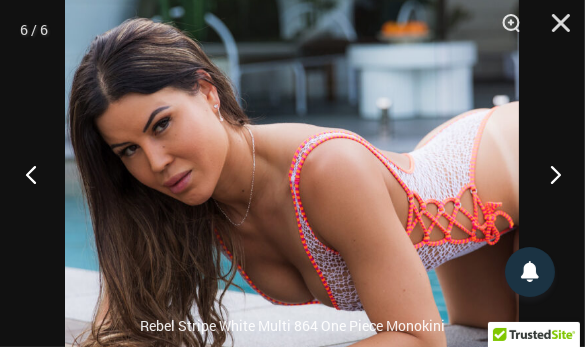 click at bounding box center (37, 174) 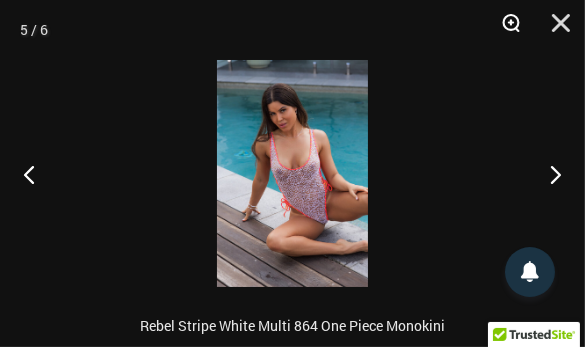 click at bounding box center (504, 30) 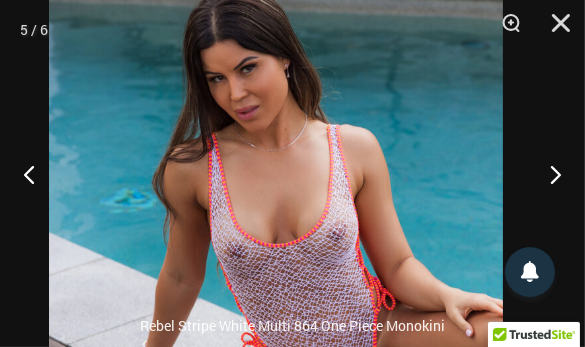click at bounding box center (276, 257) 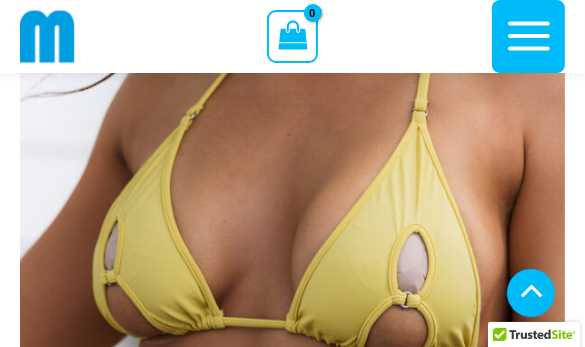 scroll, scrollTop: 1489, scrollLeft: 0, axis: vertical 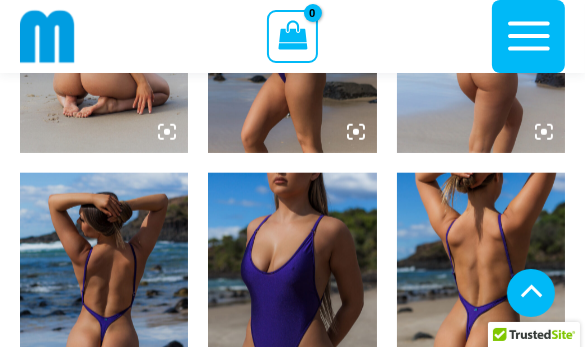 click at bounding box center [104, 26] 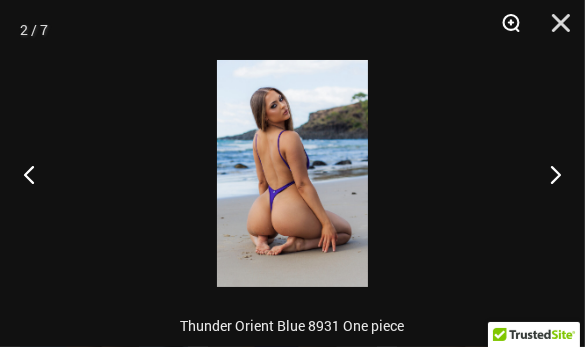 click at bounding box center (504, 30) 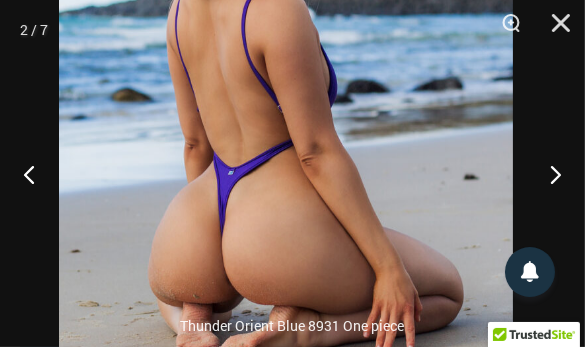 click at bounding box center [286, 117] 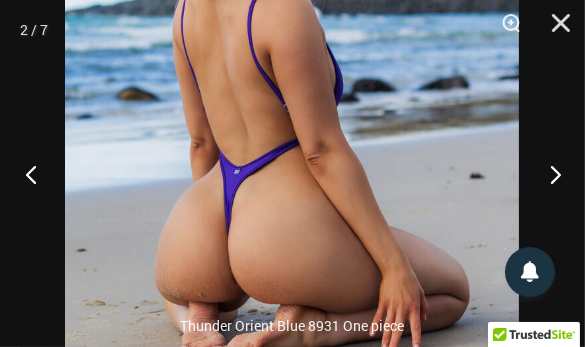 click at bounding box center [37, 174] 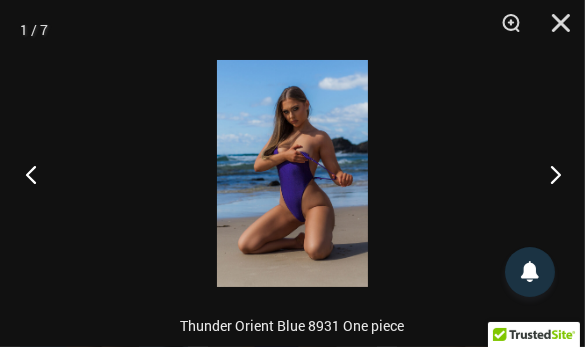 click at bounding box center [37, 174] 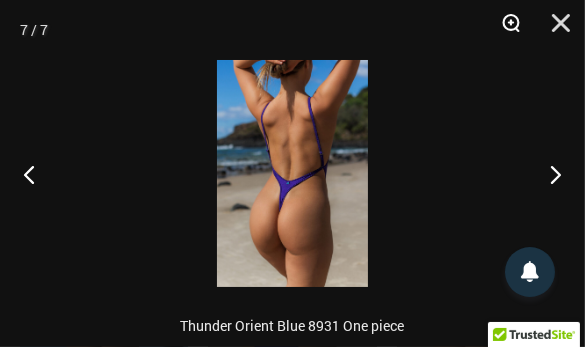 click at bounding box center (504, 30) 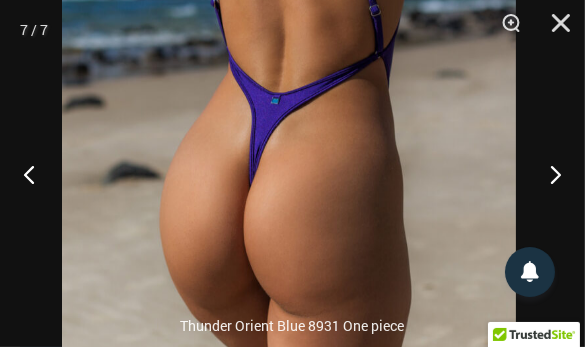 click at bounding box center [289, 71] 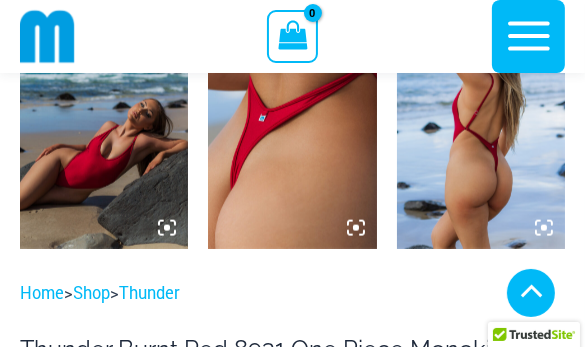 scroll, scrollTop: 1156, scrollLeft: 0, axis: vertical 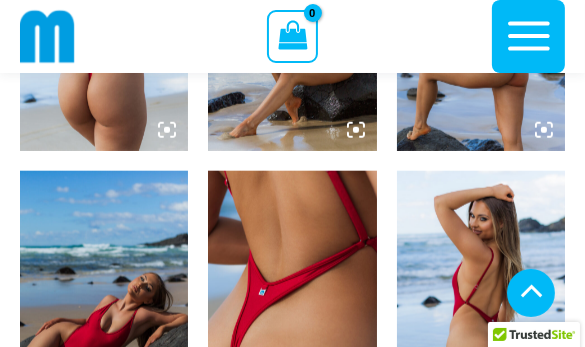 click at bounding box center (104, 24) 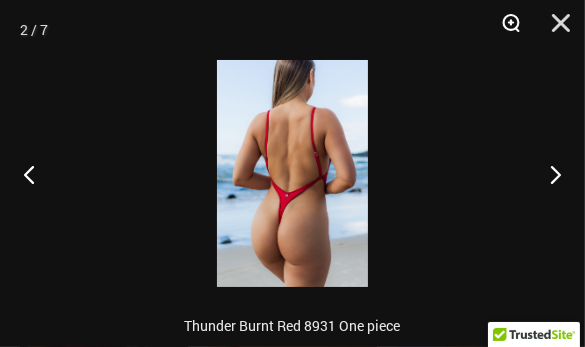 click at bounding box center (504, 30) 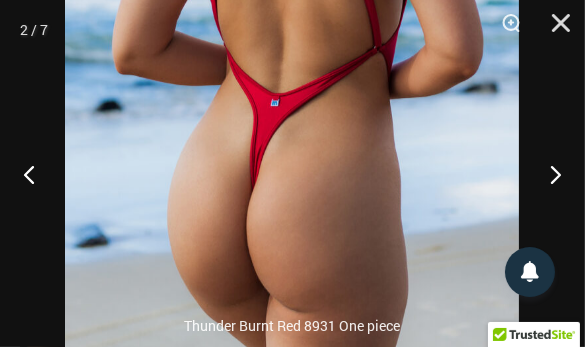 click at bounding box center [292, 36] 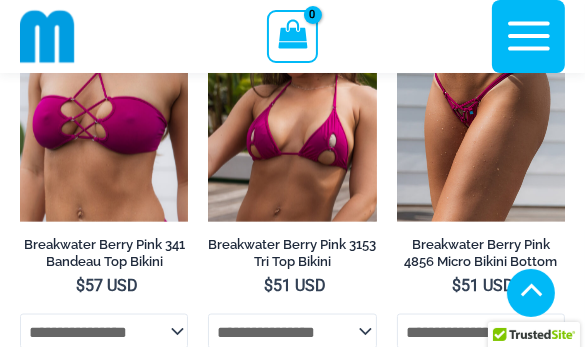 click on "shopping   Micro Bikinis
Filters
Filters
Micro Bikini Tops
Micro Bikini Bottoms" at bounding box center [292, 1453] 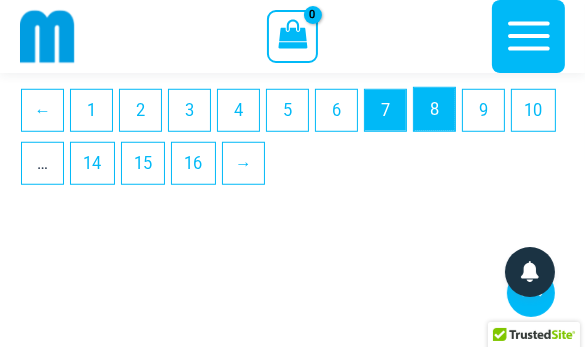 scroll, scrollTop: 4922, scrollLeft: 0, axis: vertical 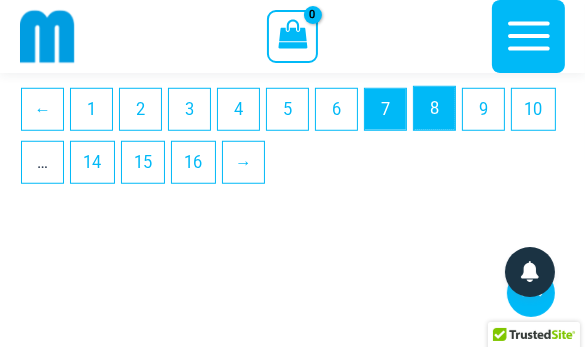 click on "8" at bounding box center (434, 108) 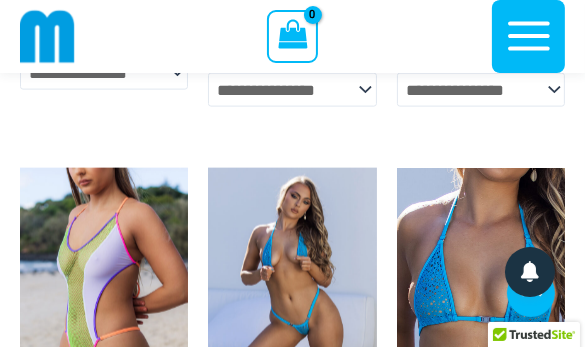 scroll, scrollTop: 1571, scrollLeft: 0, axis: vertical 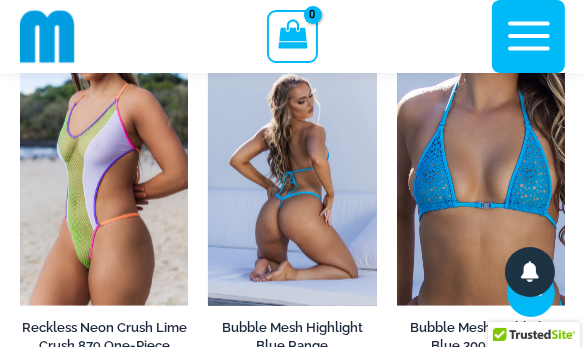 click at bounding box center [292, 180] 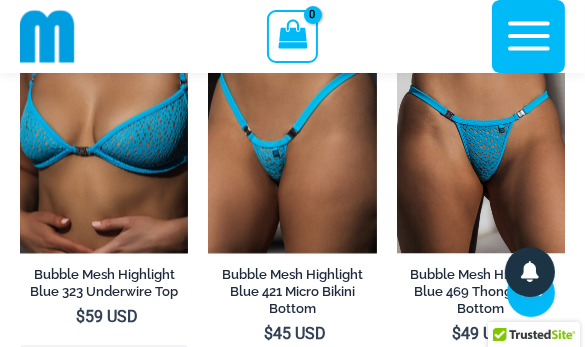 scroll, scrollTop: 2085, scrollLeft: 0, axis: vertical 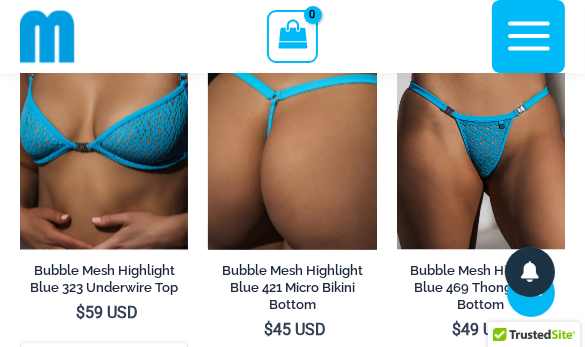 click at bounding box center [292, 123] 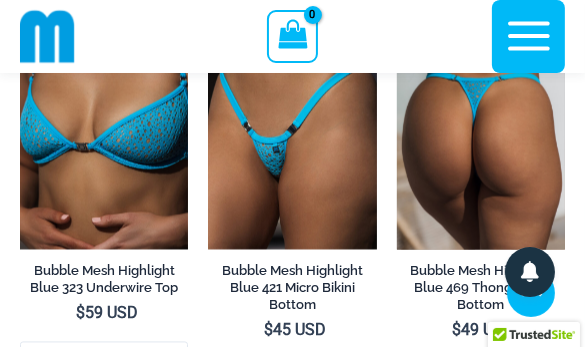 click at bounding box center (481, 123) 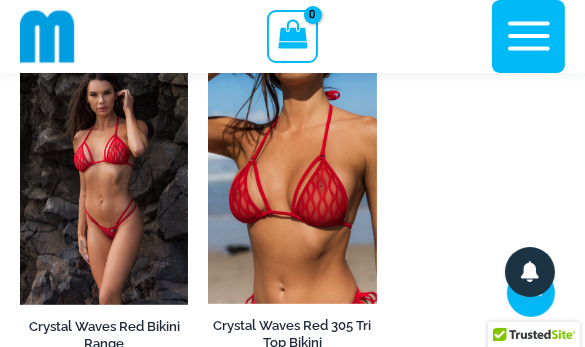 scroll, scrollTop: 4885, scrollLeft: 0, axis: vertical 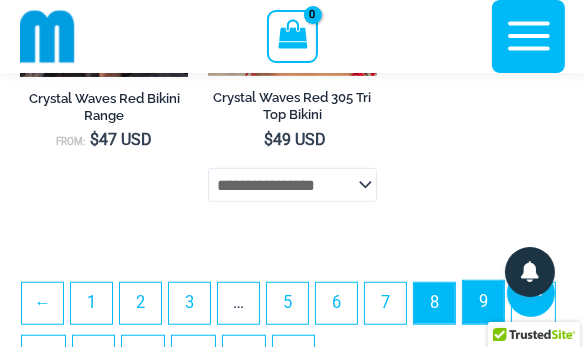 click on "9" at bounding box center [483, 302] 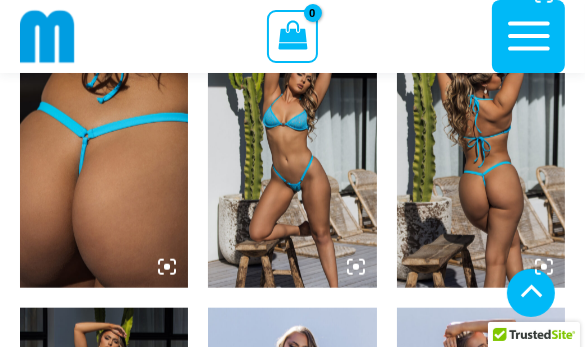 scroll, scrollTop: 1549, scrollLeft: 0, axis: vertical 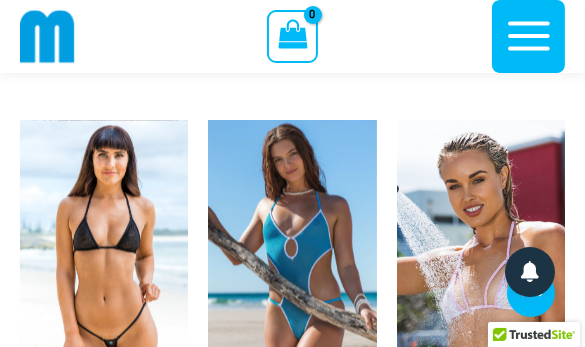 click at bounding box center (104, 246) 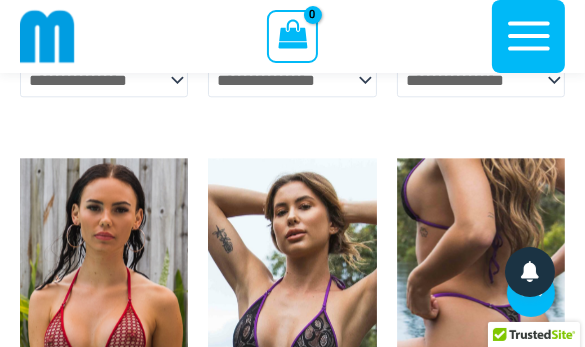 scroll, scrollTop: 2865, scrollLeft: 0, axis: vertical 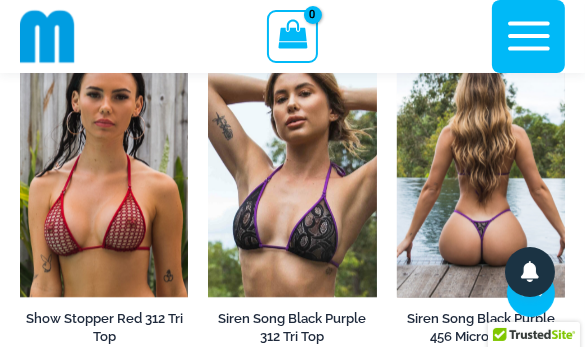 click at bounding box center (481, 171) 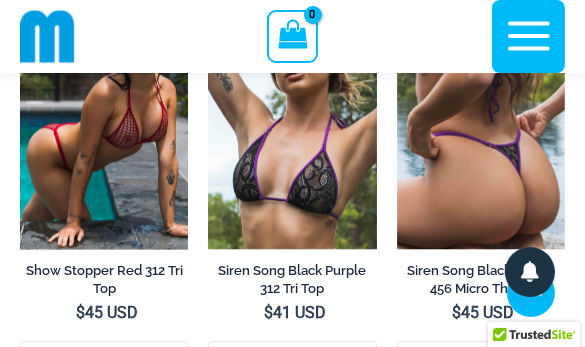 scroll, scrollTop: 3036, scrollLeft: 0, axis: vertical 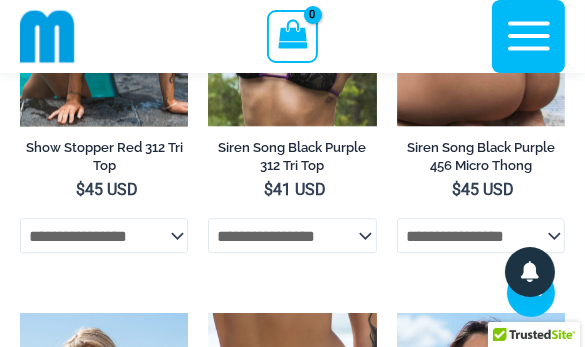 click at bounding box center (104, 0) 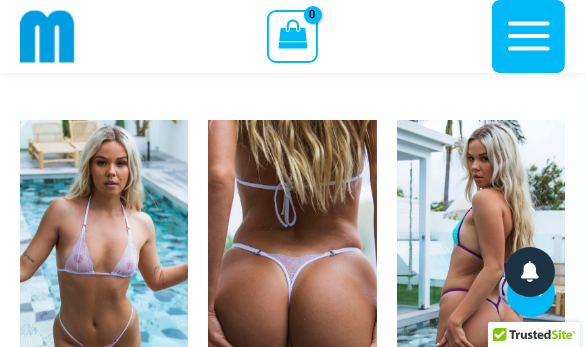 scroll, scrollTop: 3665, scrollLeft: 0, axis: vertical 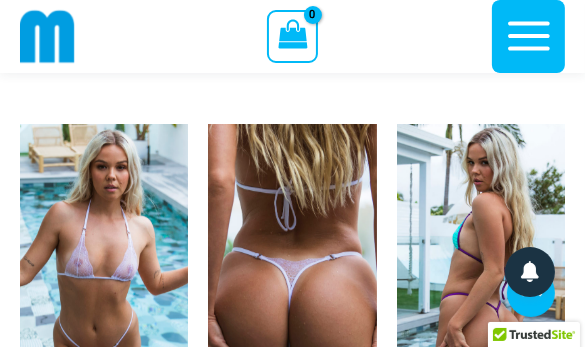 click at bounding box center [292, 259] 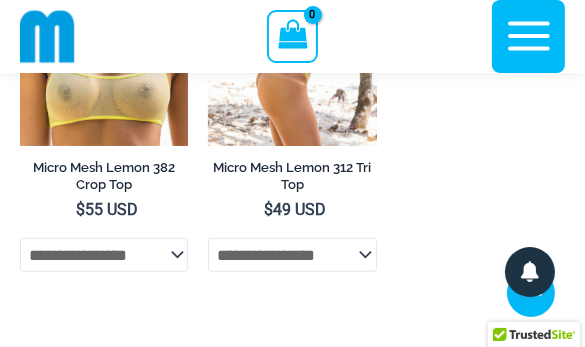 scroll, scrollTop: 4979, scrollLeft: 0, axis: vertical 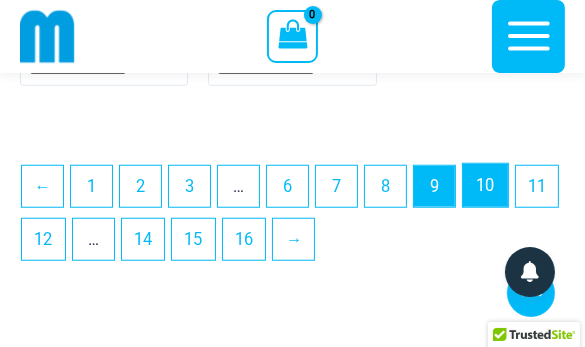 click on "10" at bounding box center (485, 185) 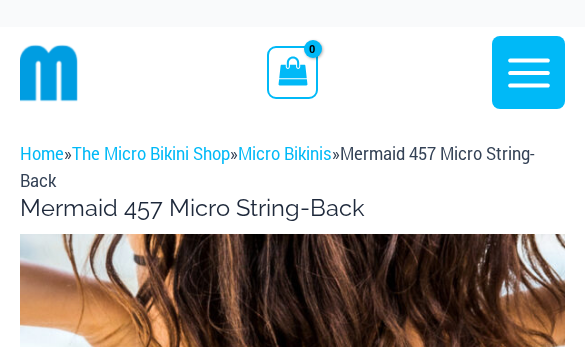 scroll, scrollTop: 0, scrollLeft: 0, axis: both 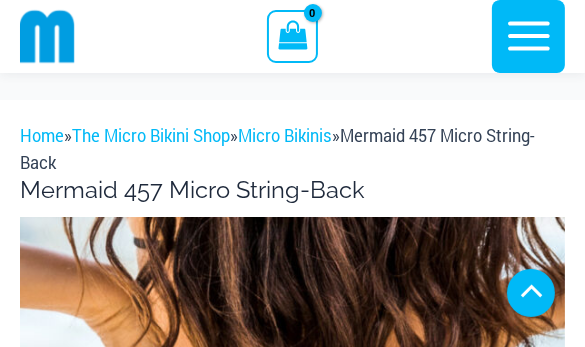 click at bounding box center [481, 1180] 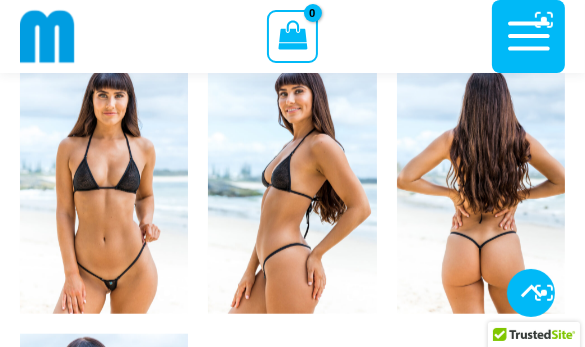 click at bounding box center [481, 187] 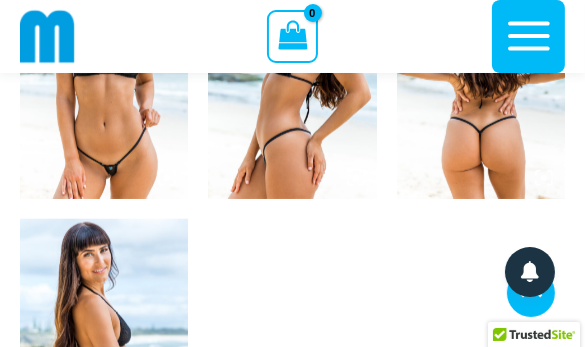 scroll, scrollTop: 1108, scrollLeft: 0, axis: vertical 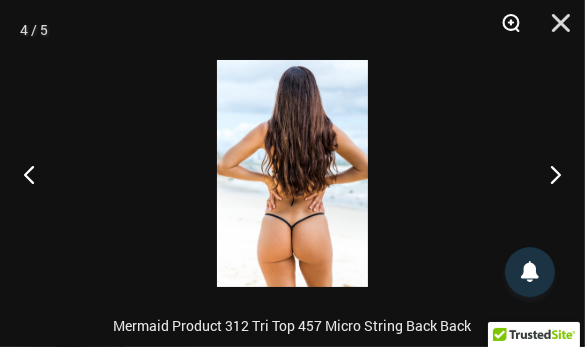 click at bounding box center [504, 30] 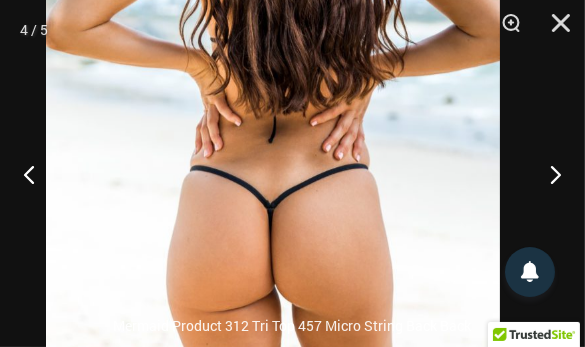 click on "Skip to content
Search for:
Search
Search
No products in the cart.
No products in the cart.
Continue Shopping
2025 Birthday" at bounding box center [292, 2062] 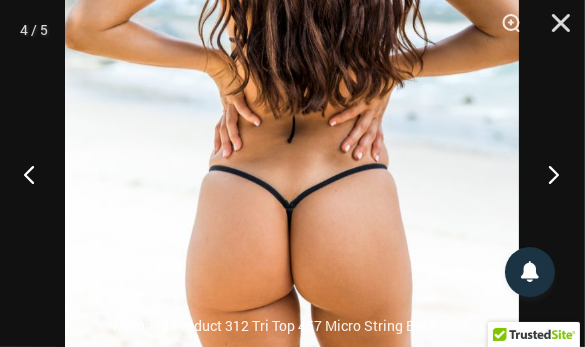 click at bounding box center [547, 174] 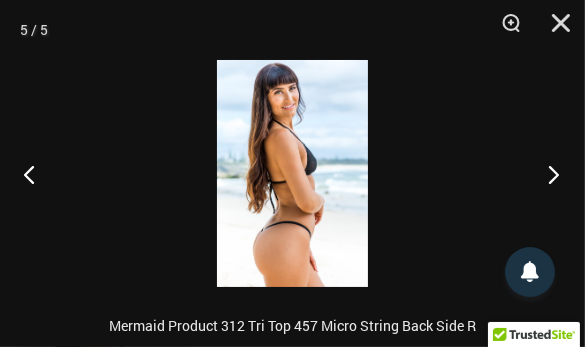 click at bounding box center (547, 174) 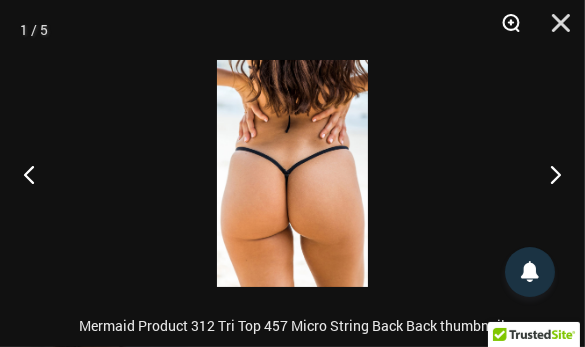 click at bounding box center (504, 30) 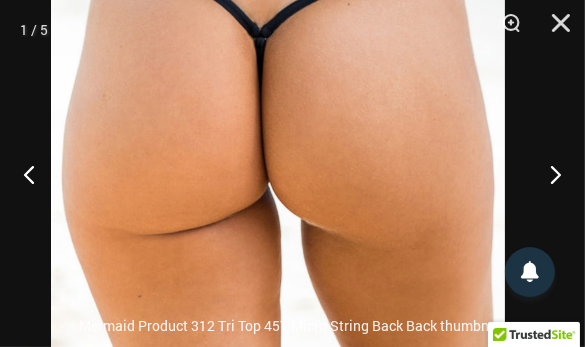 click at bounding box center [278, 35] 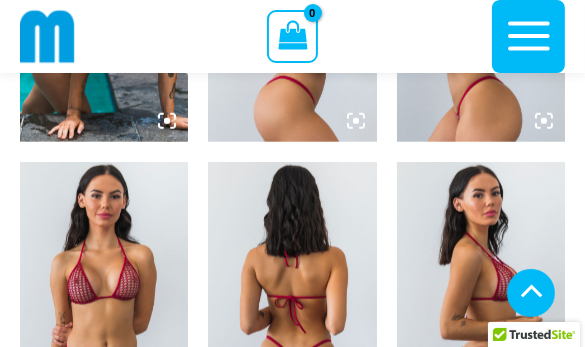 scroll, scrollTop: 1253, scrollLeft: 0, axis: vertical 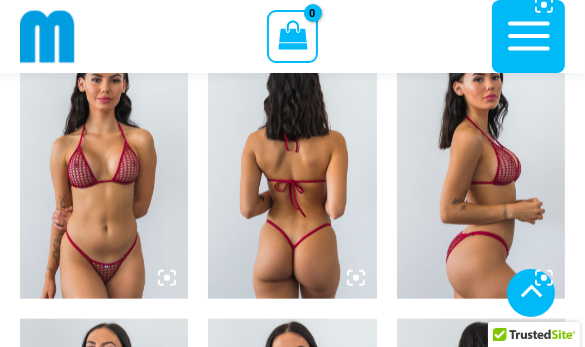 click at bounding box center (292, 172) 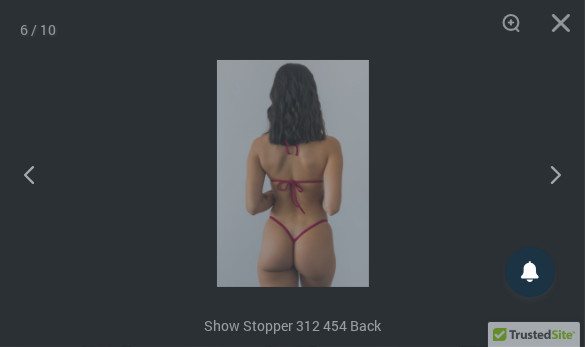 scroll, scrollTop: 20, scrollLeft: 0, axis: vertical 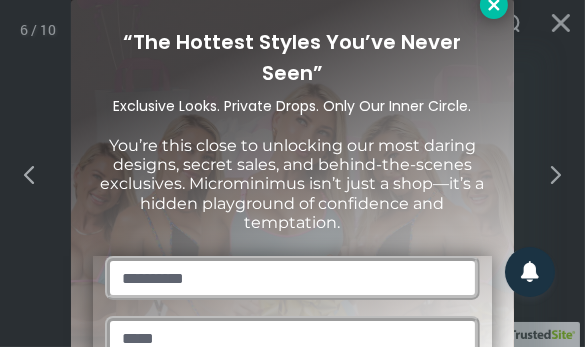 click 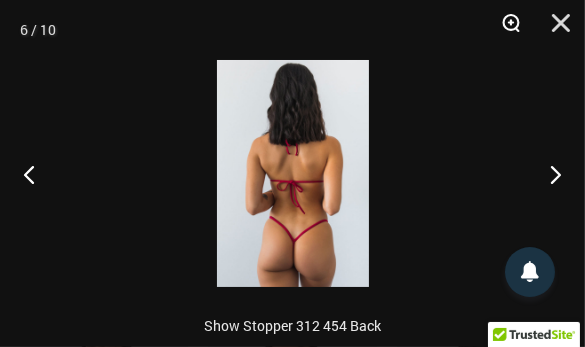 click at bounding box center [504, 30] 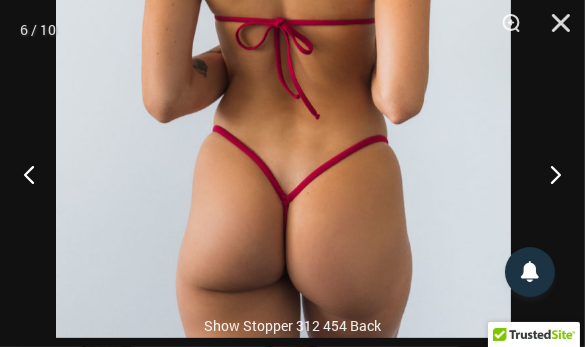 click on "Skip to content
Search for:
Search
Search
No products in the cart.
No products in the cart.
Continue Shopping
2025 Birthday" at bounding box center [292, 2826] 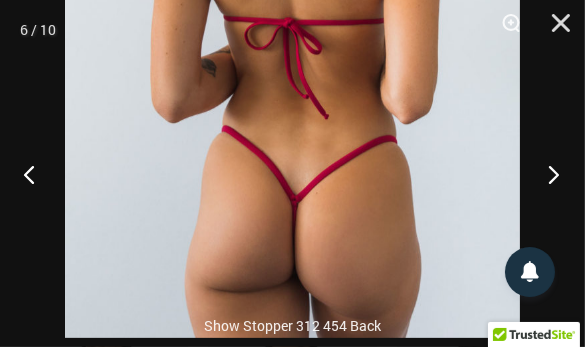click at bounding box center [547, 174] 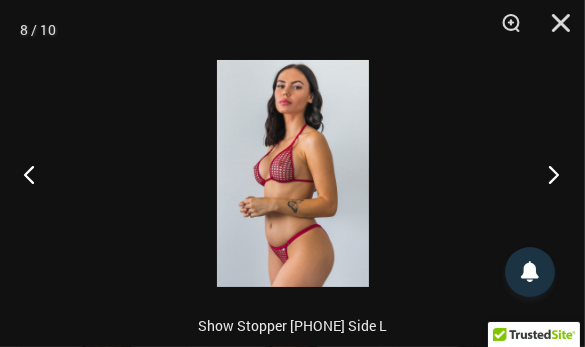 click at bounding box center (547, 174) 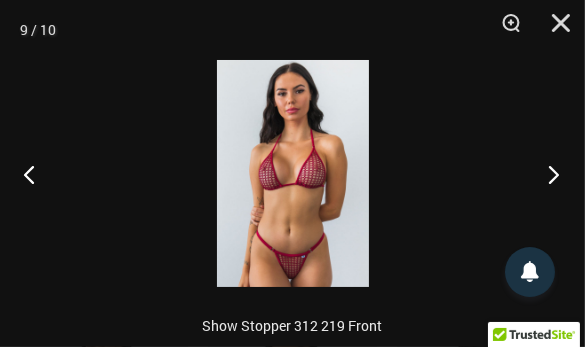 click at bounding box center [547, 174] 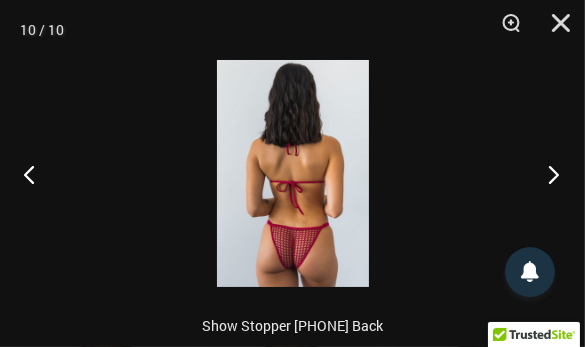 click at bounding box center (547, 174) 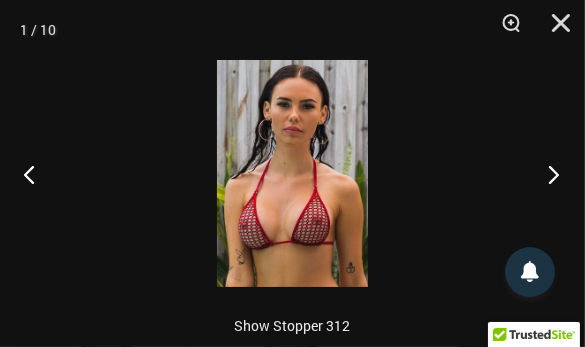 click at bounding box center [547, 174] 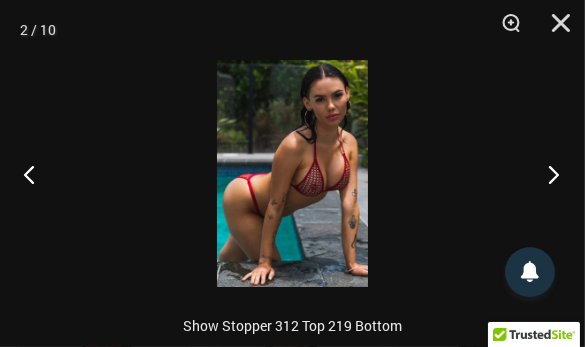 click at bounding box center [547, 174] 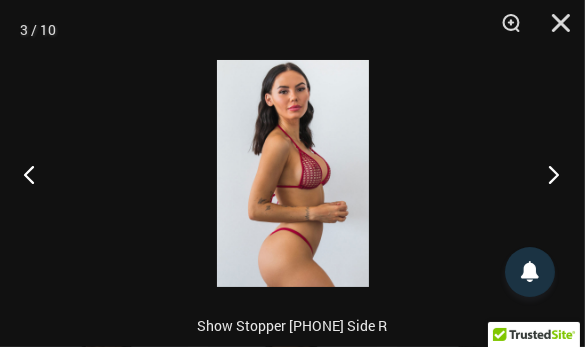 click at bounding box center [547, 174] 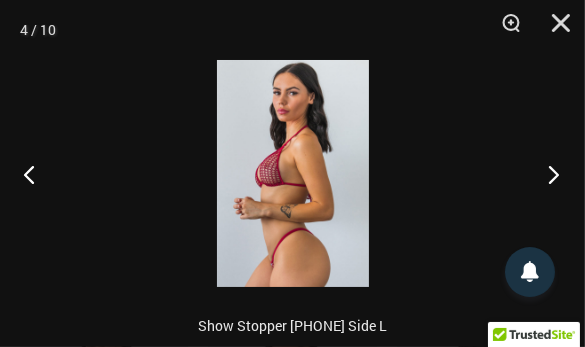 click at bounding box center (547, 174) 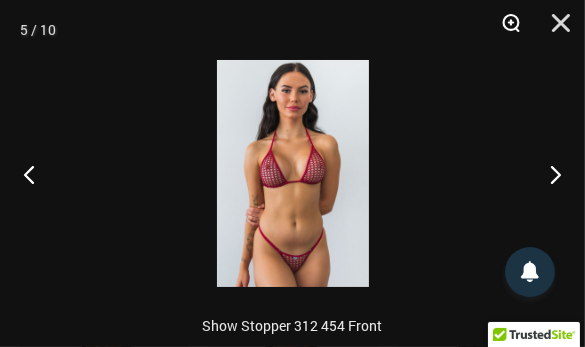 click at bounding box center [504, 30] 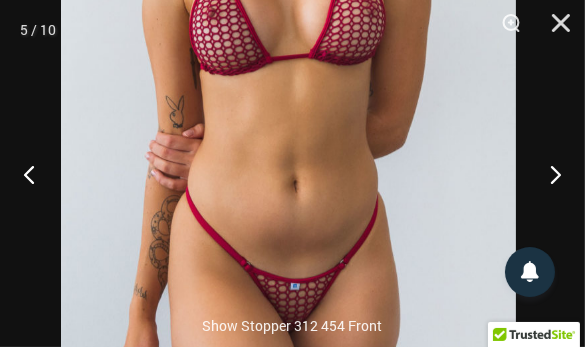click on "Skip to content
Search for:
Search
Search
No products in the cart.
No products in the cart.
Continue Shopping
2025 Birthday" at bounding box center [292, 2826] 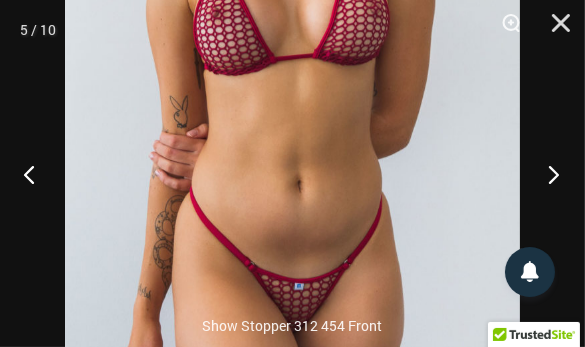 click at bounding box center (547, 174) 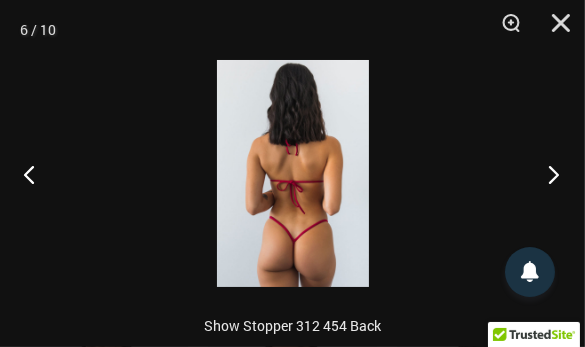 click at bounding box center [547, 174] 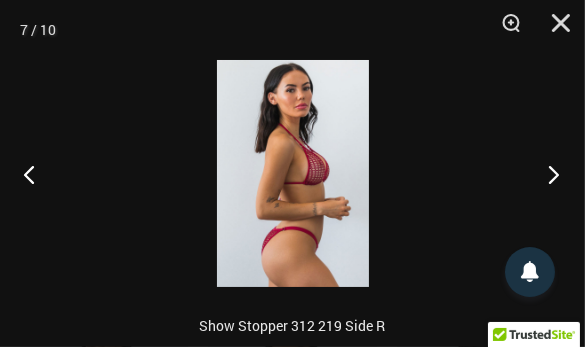 click at bounding box center (547, 174) 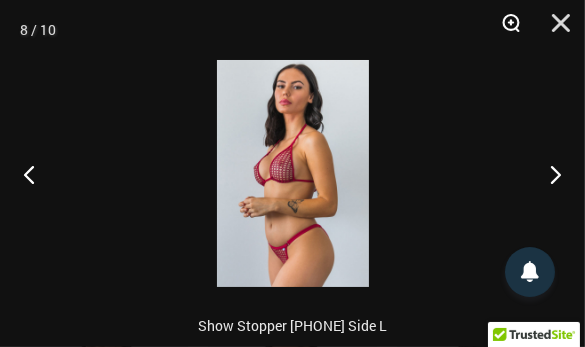 click at bounding box center [504, 30] 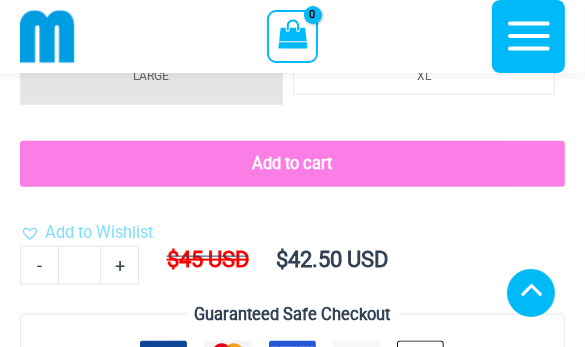 scroll, scrollTop: 1547, scrollLeft: 0, axis: vertical 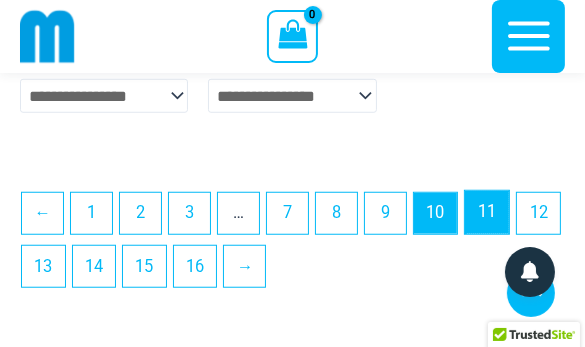 click on "11" at bounding box center [487, 212] 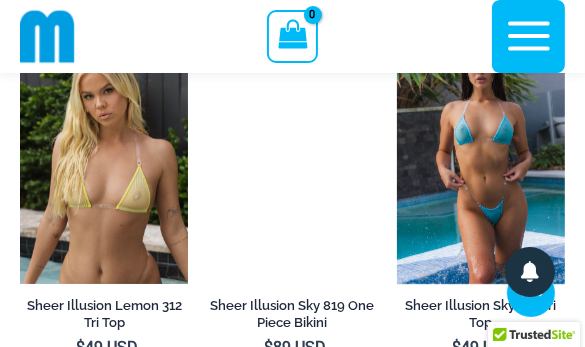 scroll, scrollTop: 3281, scrollLeft: 0, axis: vertical 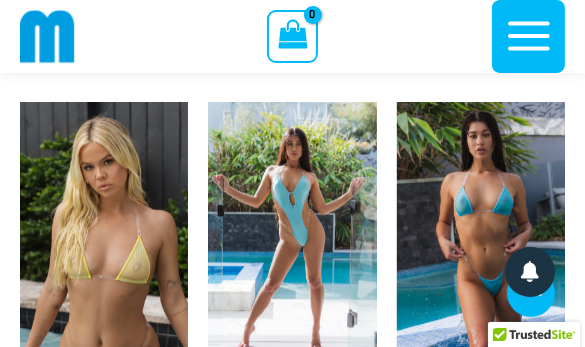 click at bounding box center (481, 228) 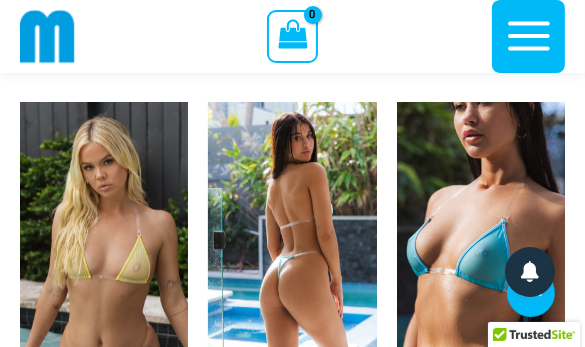click at bounding box center (292, 228) 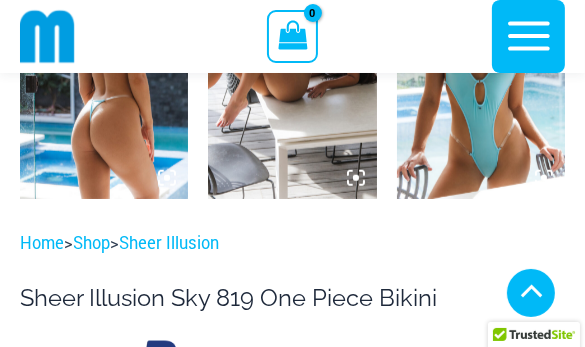 scroll, scrollTop: 993, scrollLeft: 0, axis: vertical 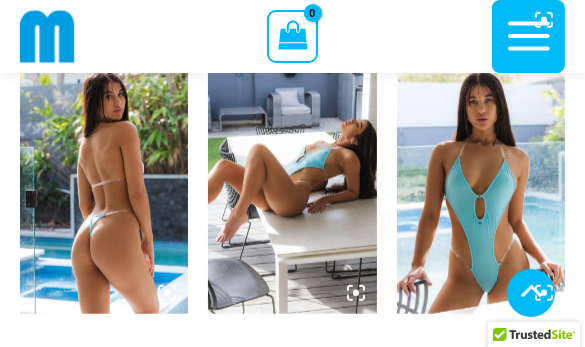 click at bounding box center [292, 187] 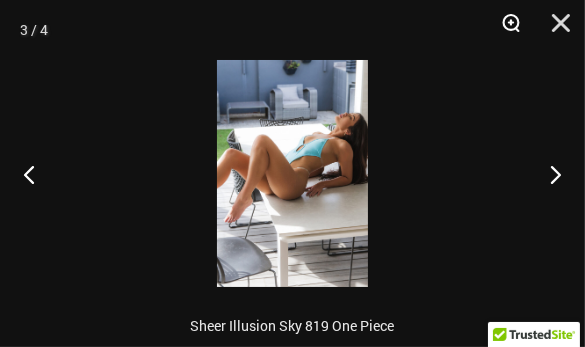 click at bounding box center [504, 30] 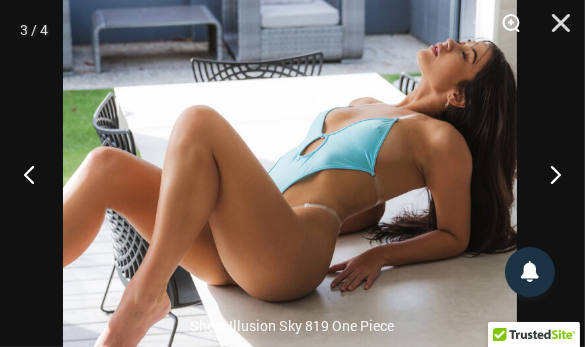 click on "3 / 4" at bounding box center [292, 173] 